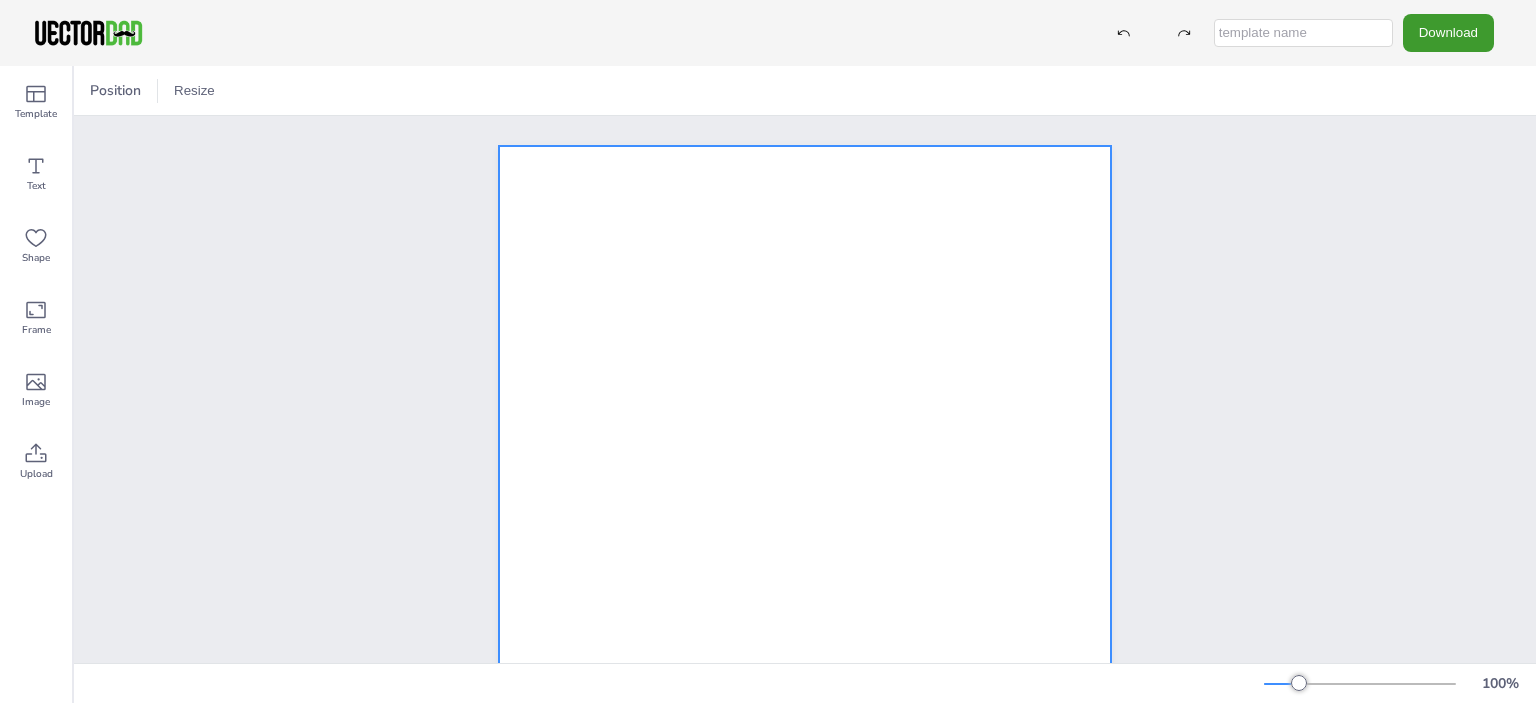scroll, scrollTop: 0, scrollLeft: 0, axis: both 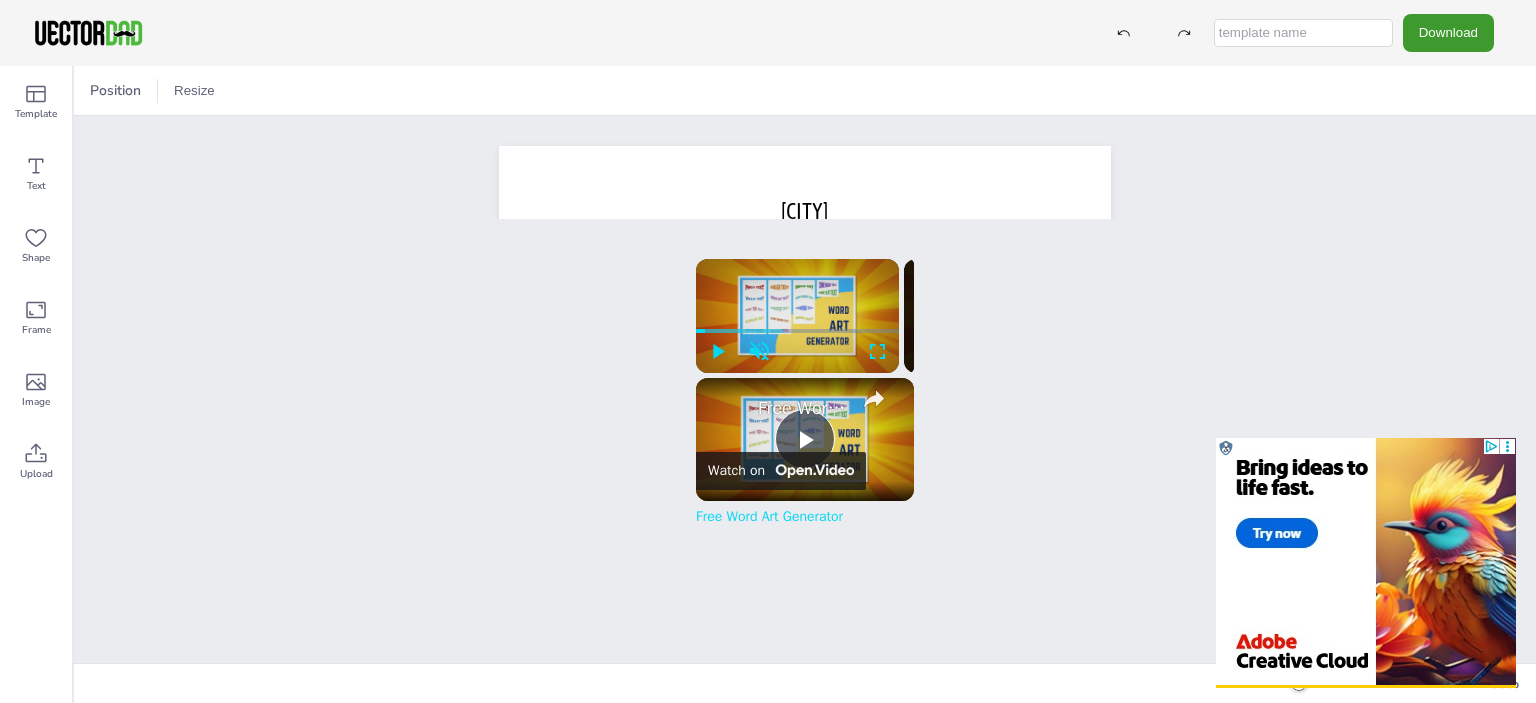 click on "vectordad.com [CITY]" at bounding box center (805, 541) 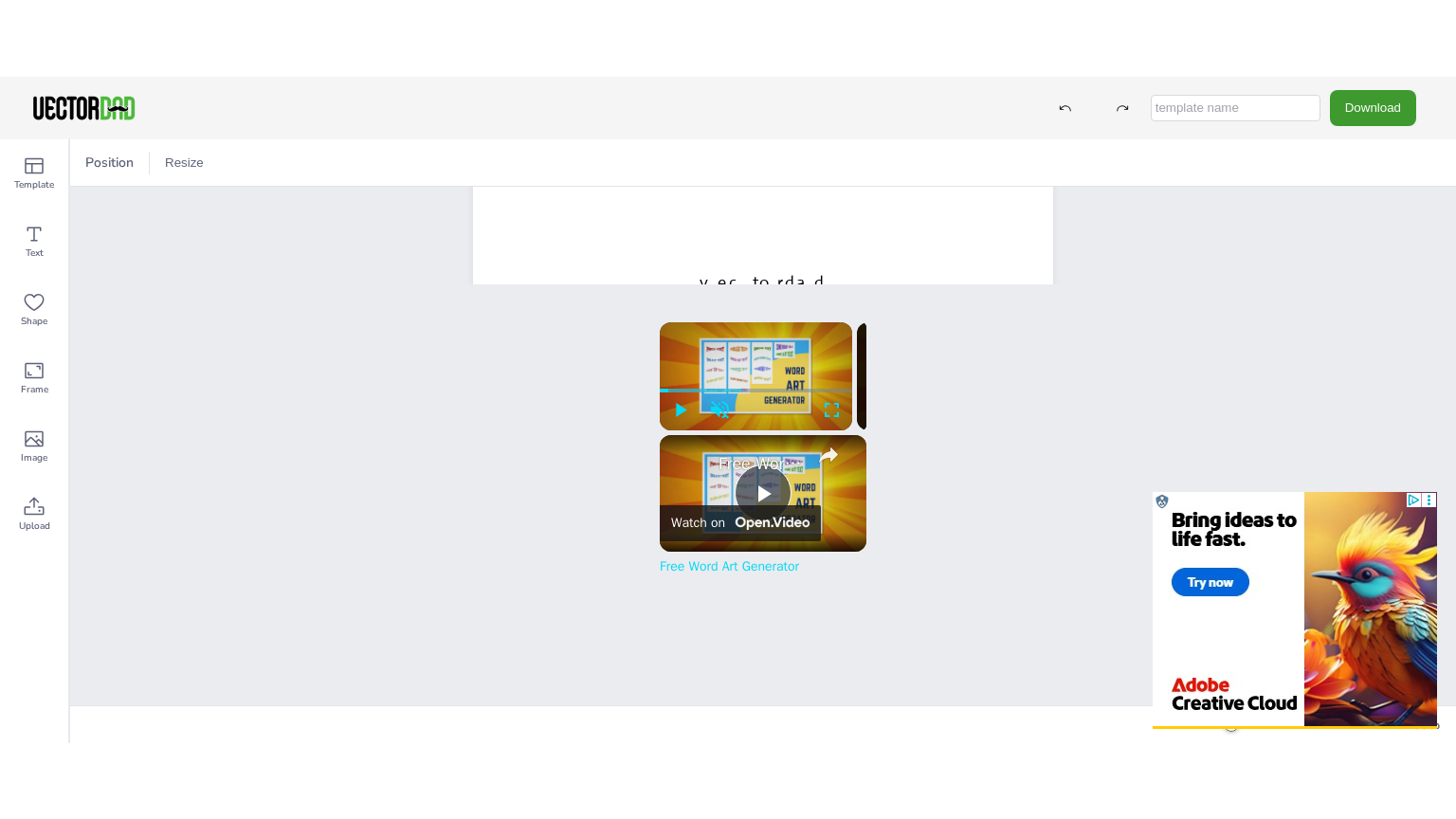 scroll, scrollTop: 607, scrollLeft: 0, axis: vertical 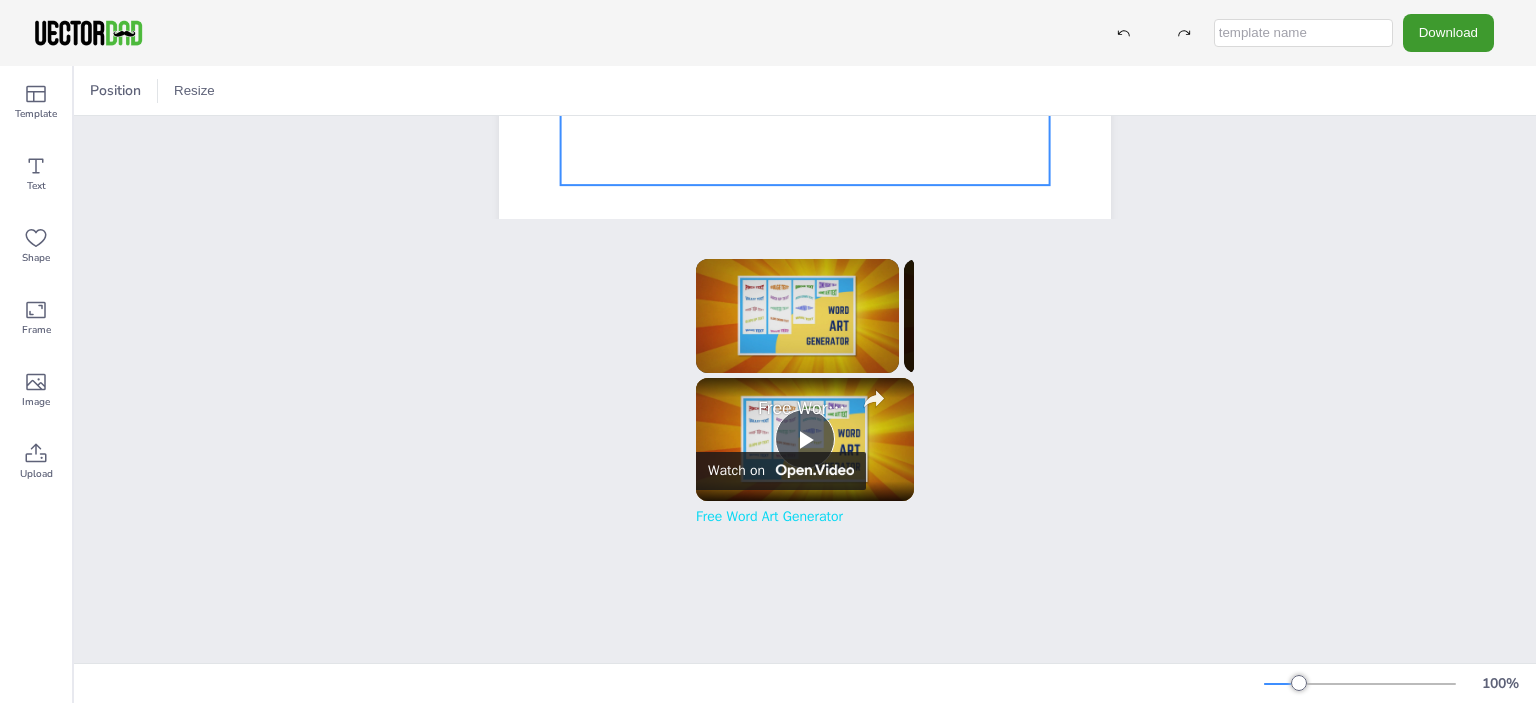click at bounding box center [805, -99] 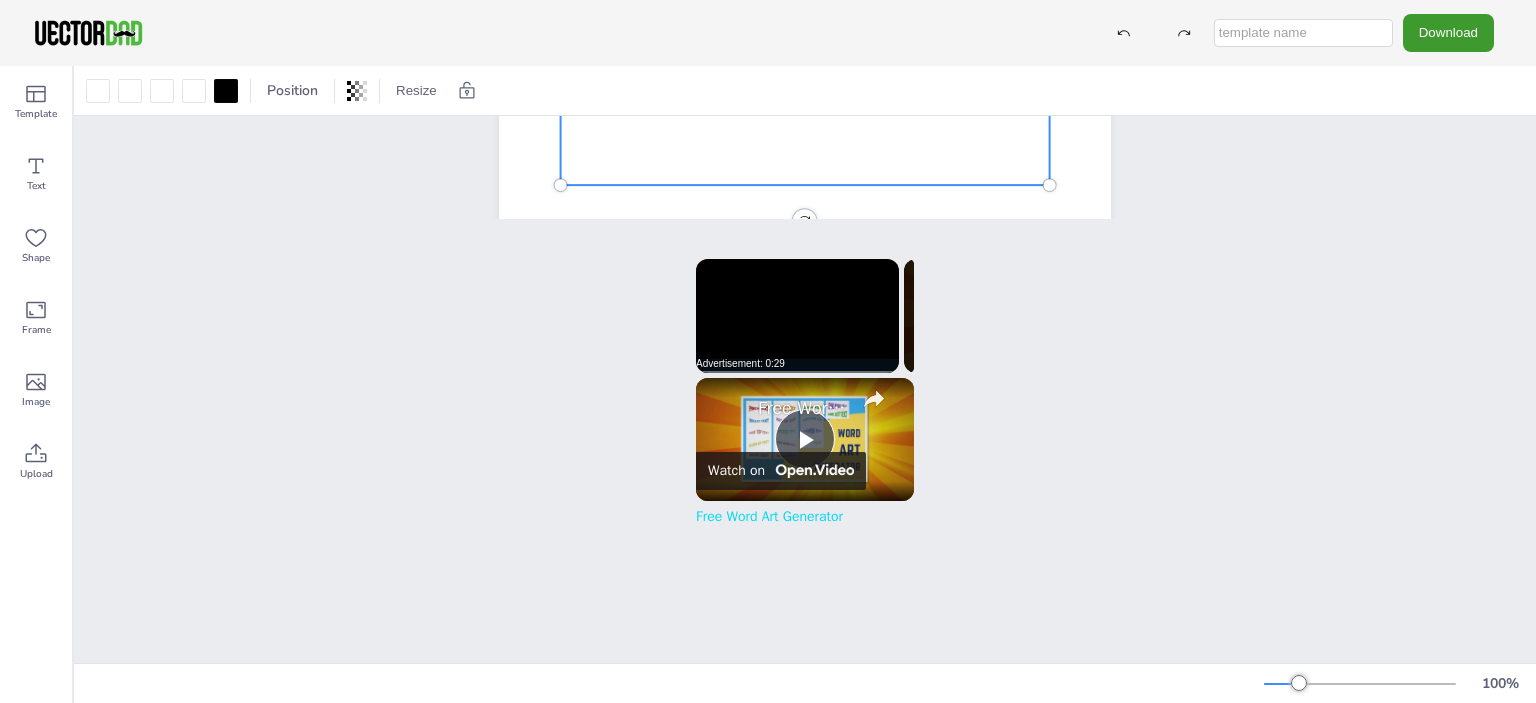 click at bounding box center [805, -99] 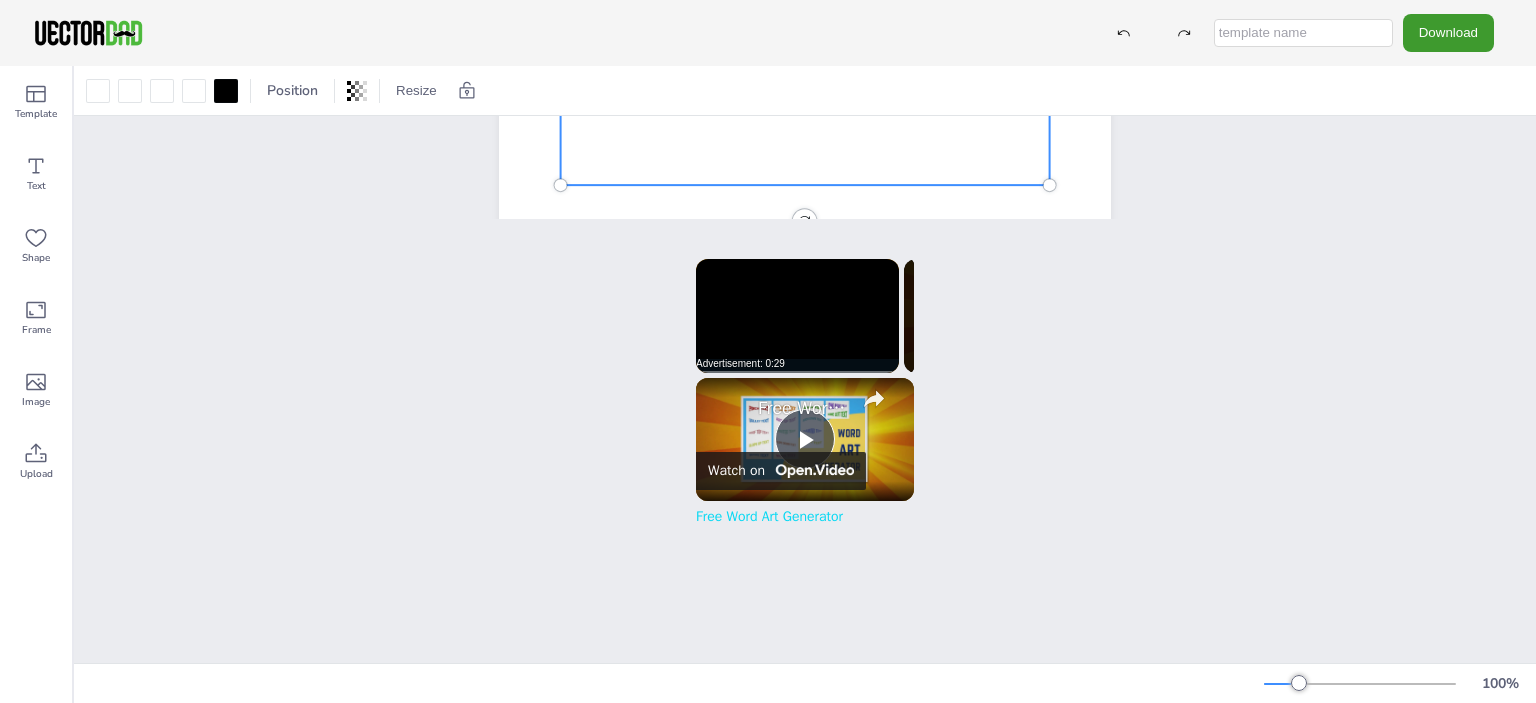 click at bounding box center (805, -99) 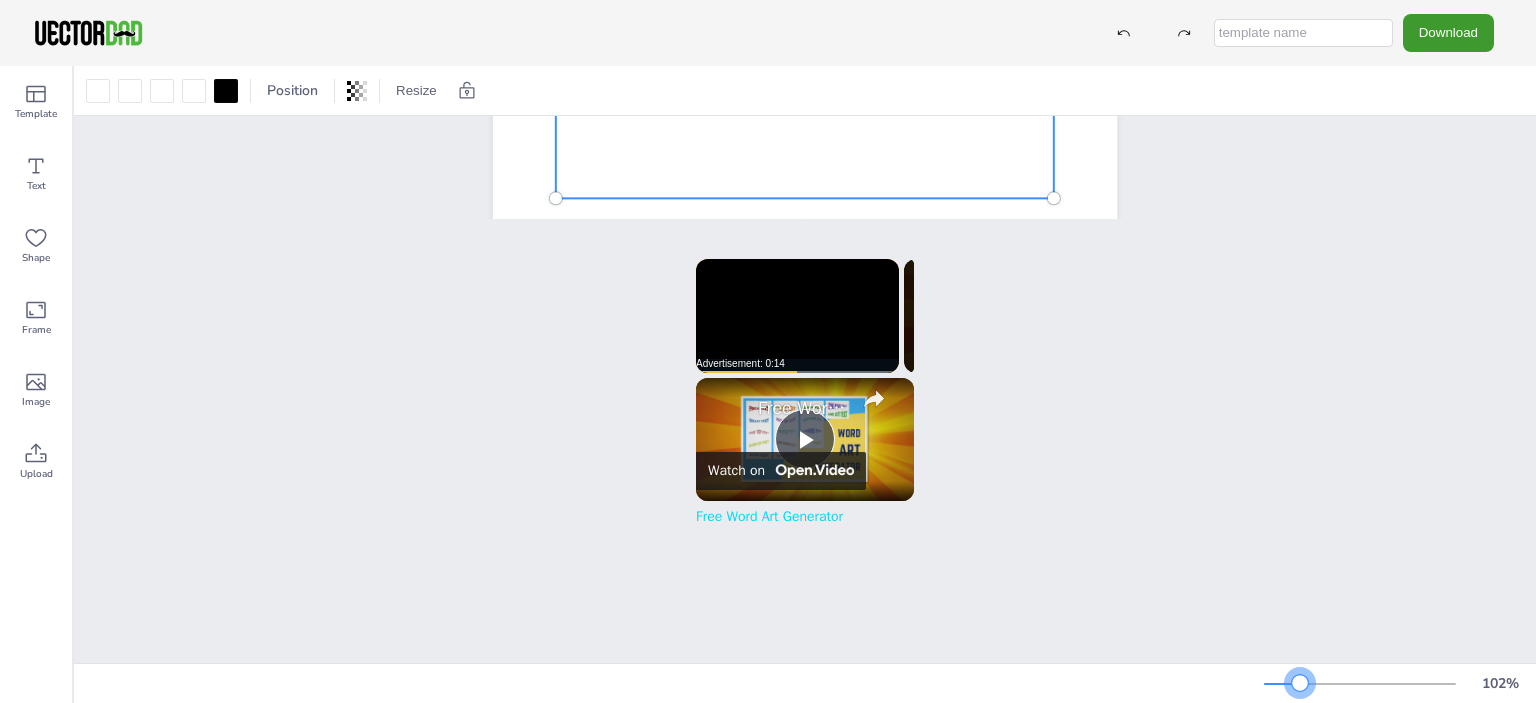 click at bounding box center (1300, 683) 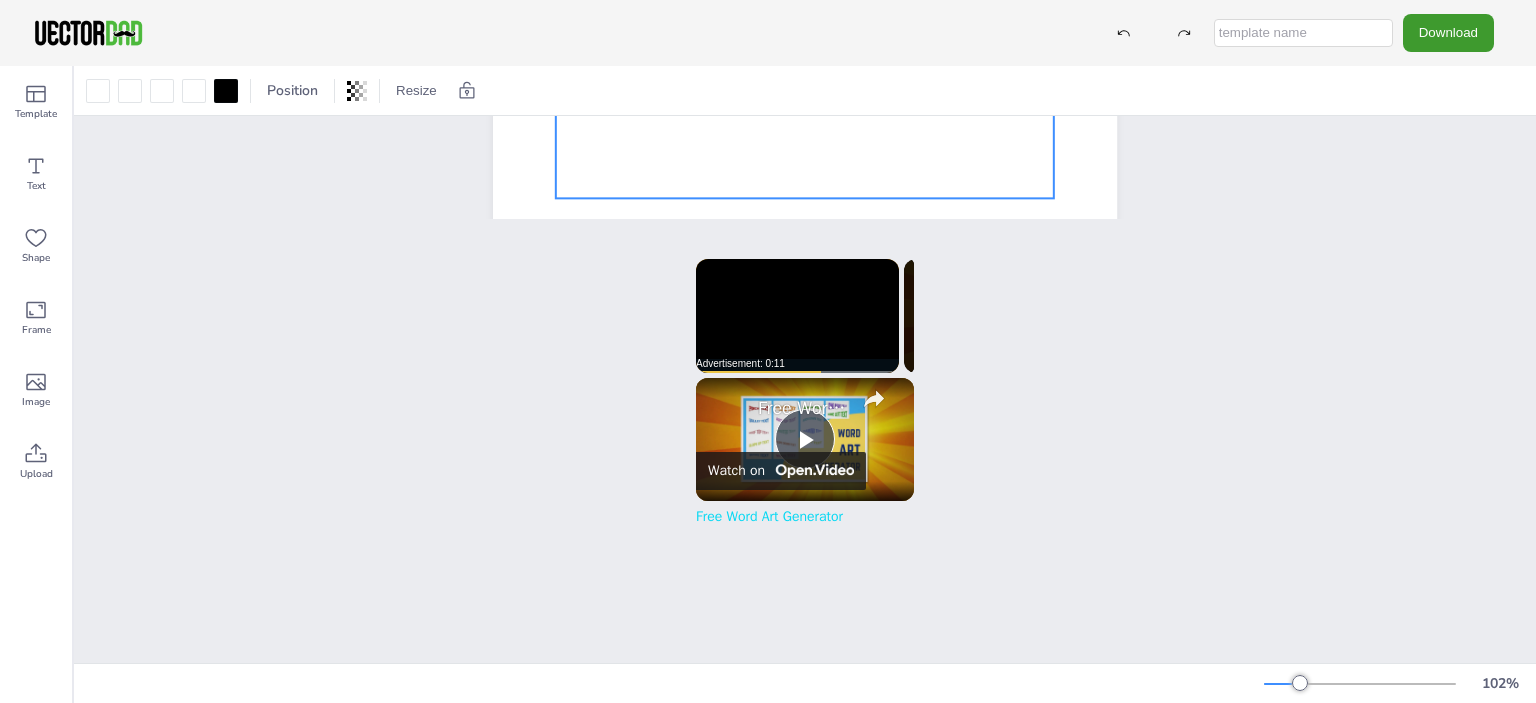 click on "vectordad.com [CITY]" at bounding box center (805, -91) 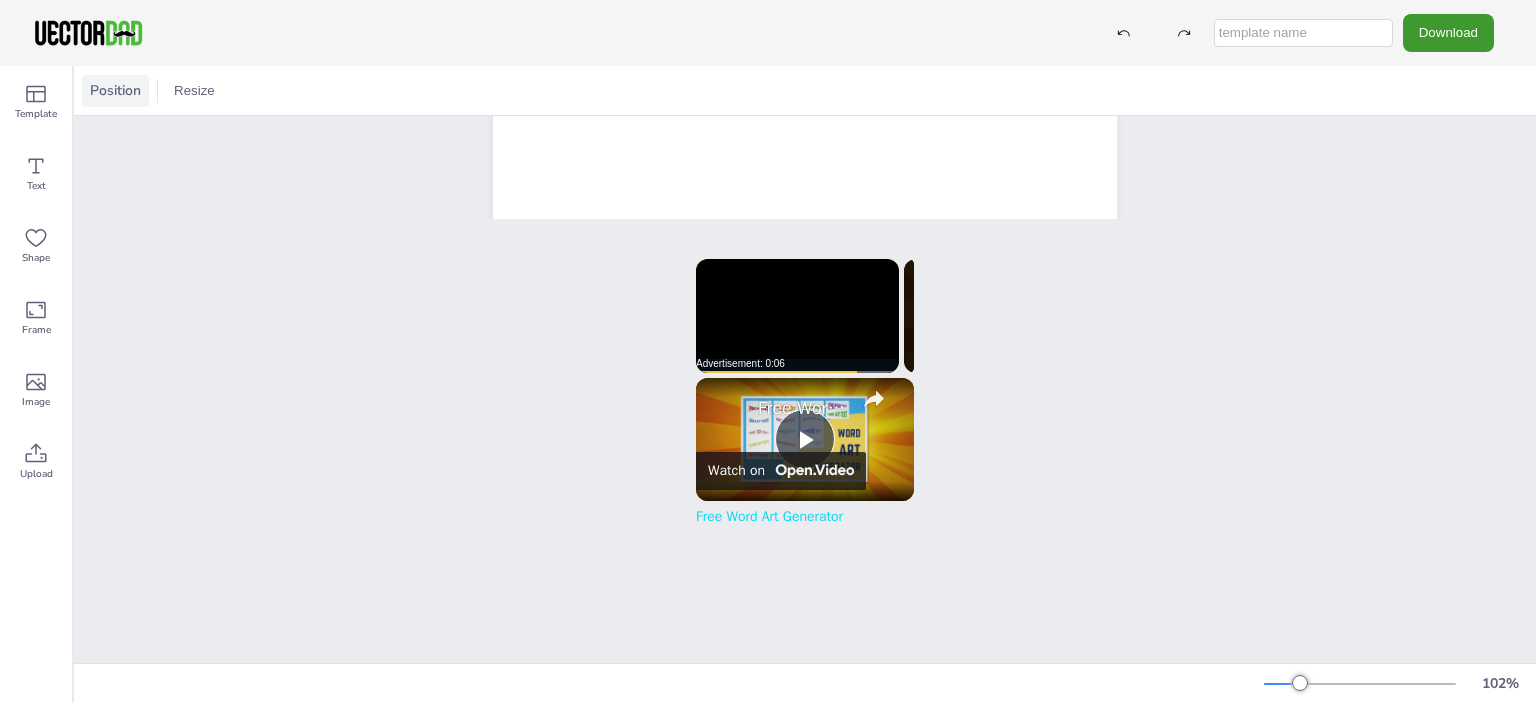 click on "Position" at bounding box center [115, 90] 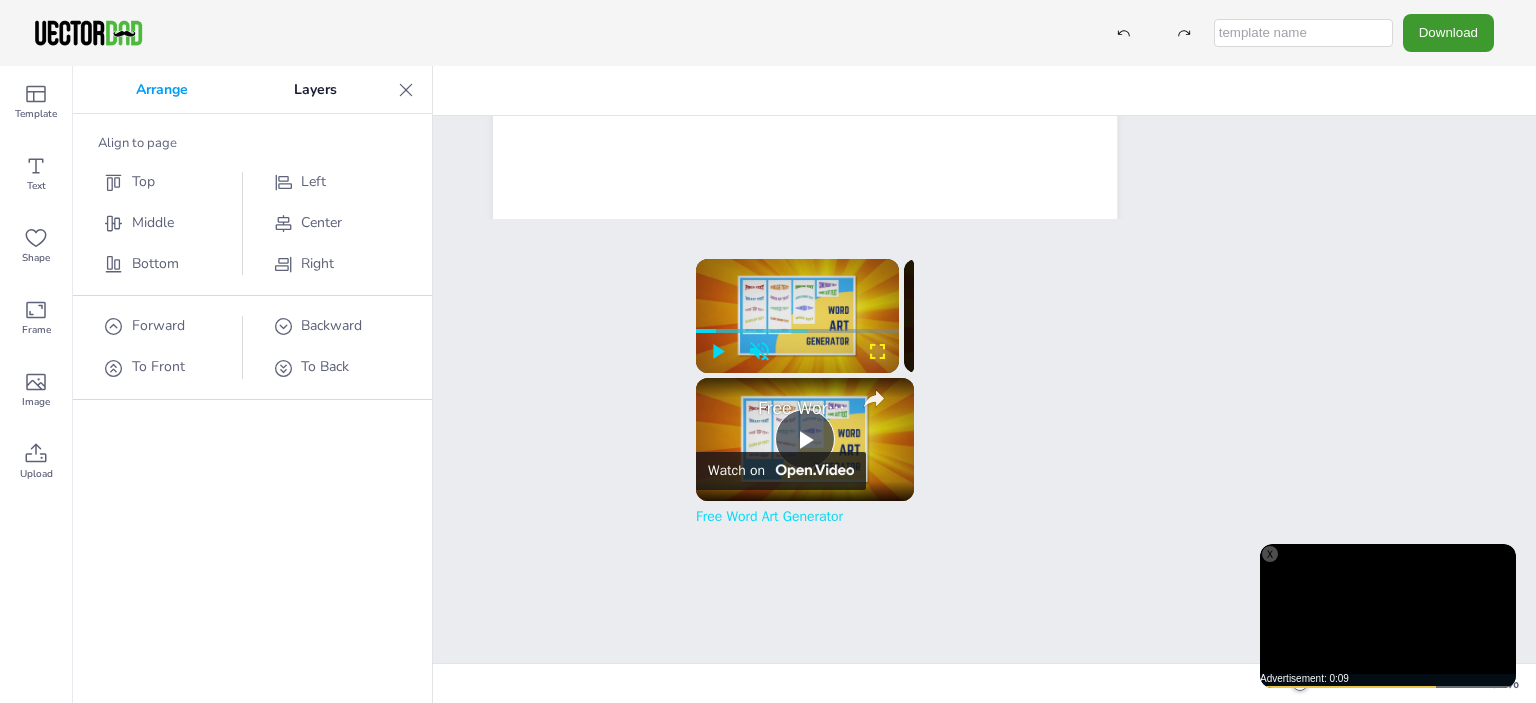 click at bounding box center [878, 352] 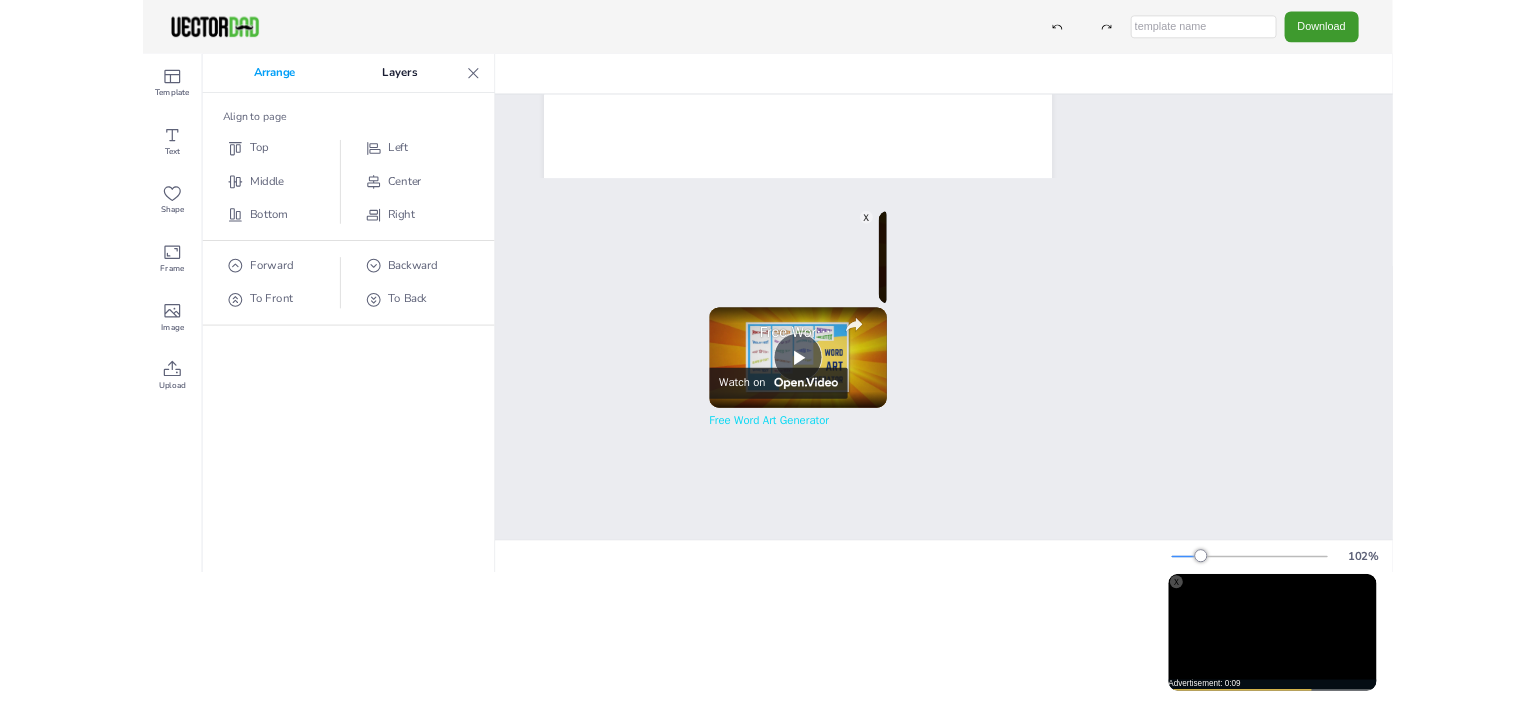 scroll, scrollTop: 618, scrollLeft: 0, axis: vertical 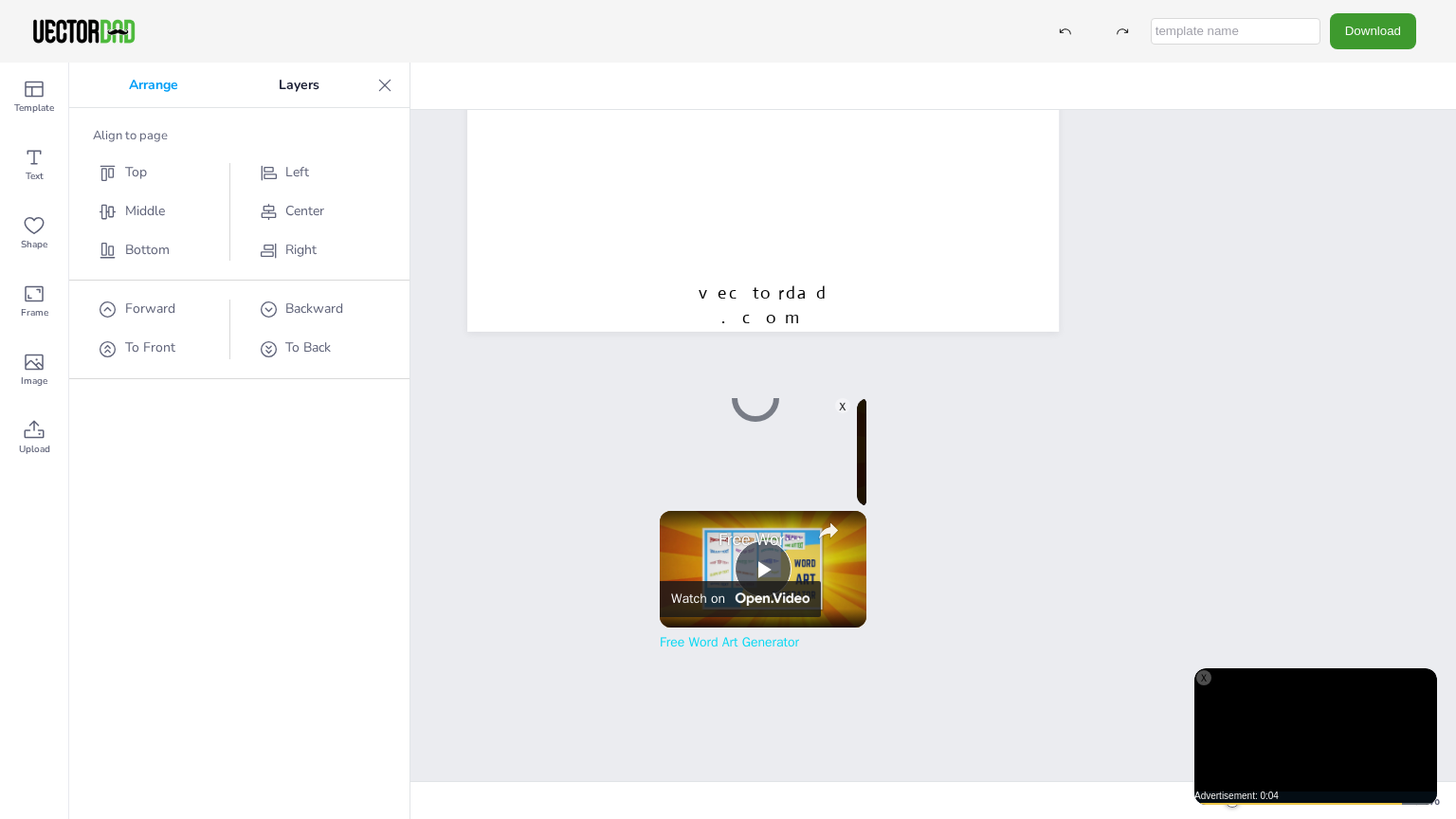 click on "Please enable JavaScript" at bounding box center [755, 398] 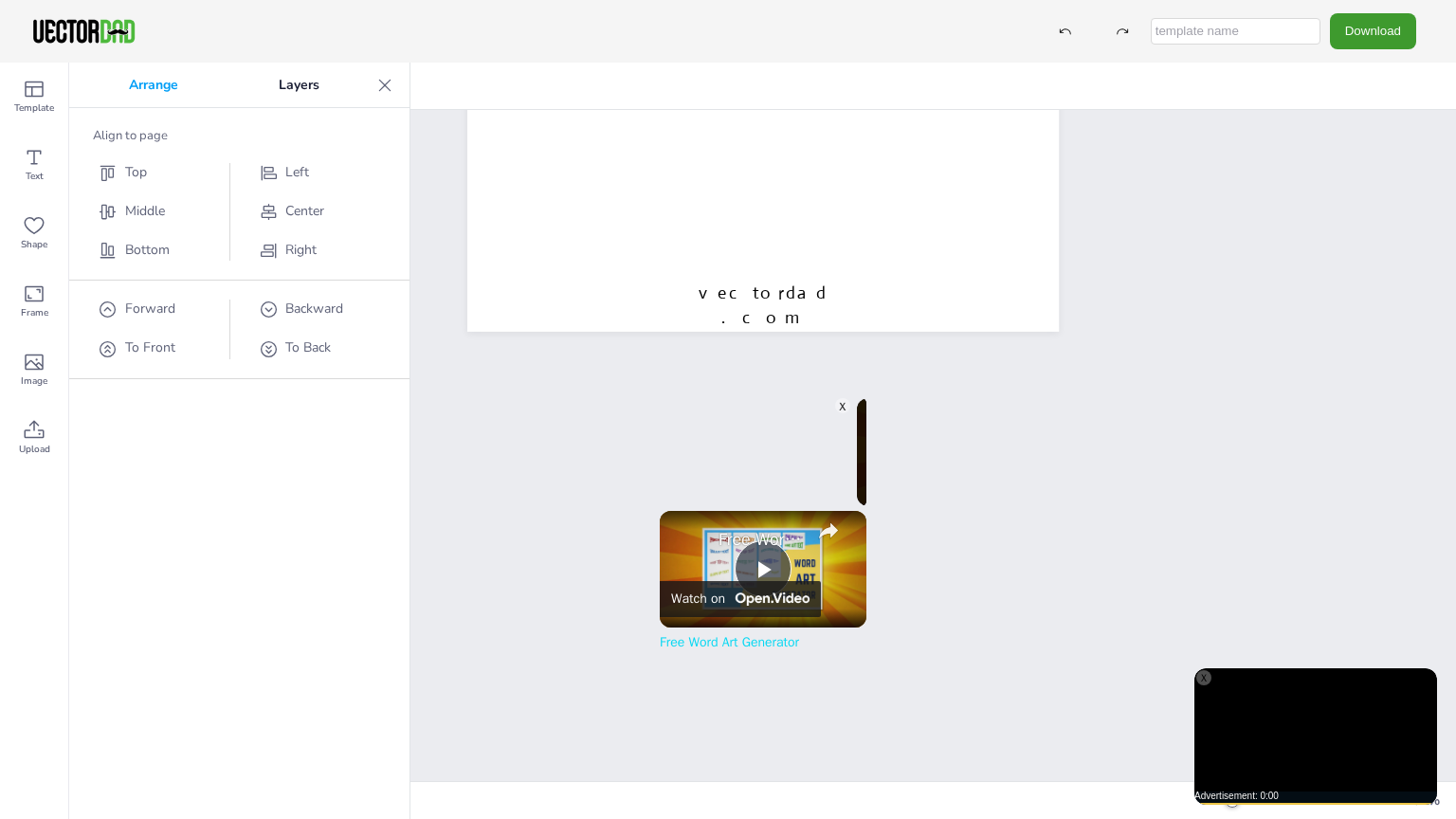 click on "Please enable JavaScript" at bounding box center [755, 398] 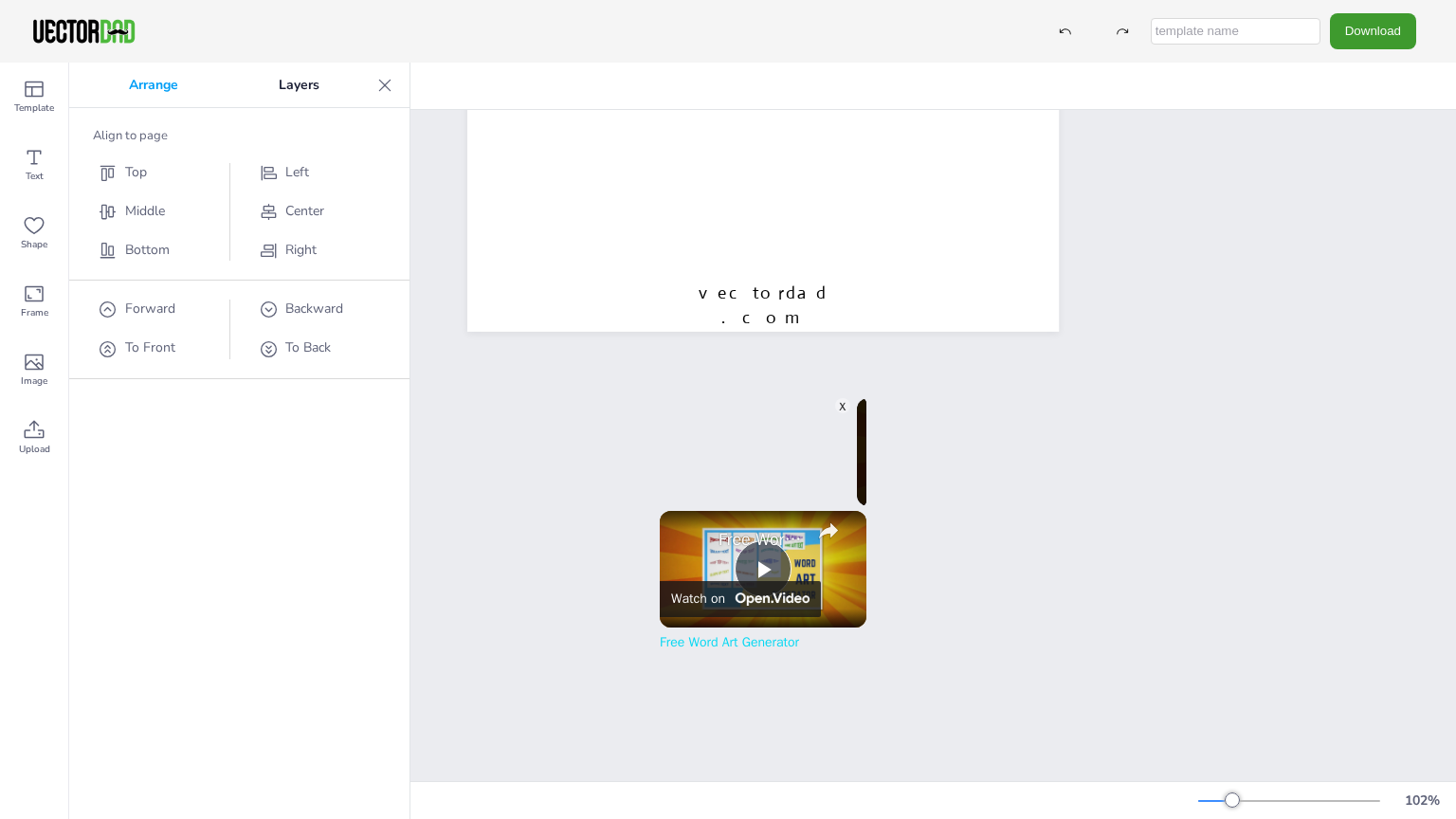 click at bounding box center (832, 378) 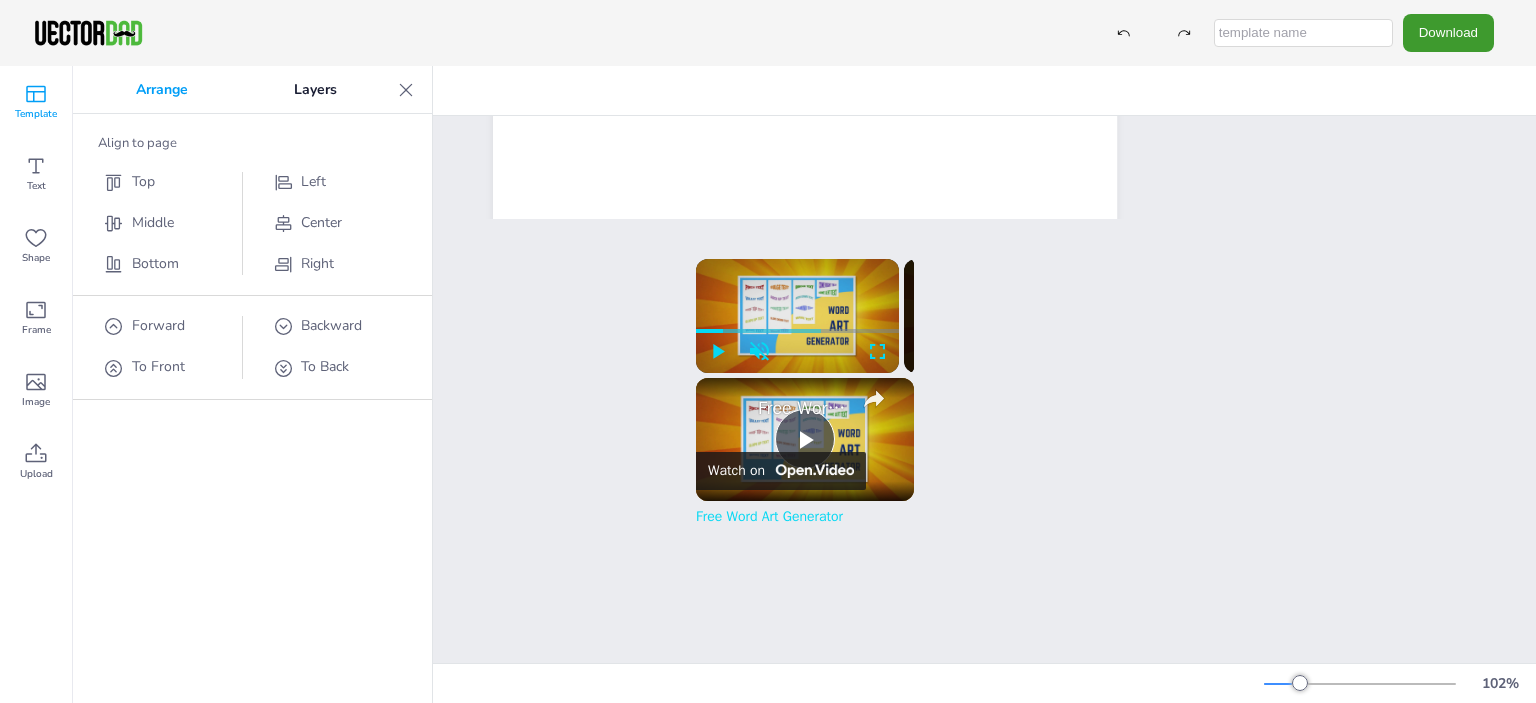 click 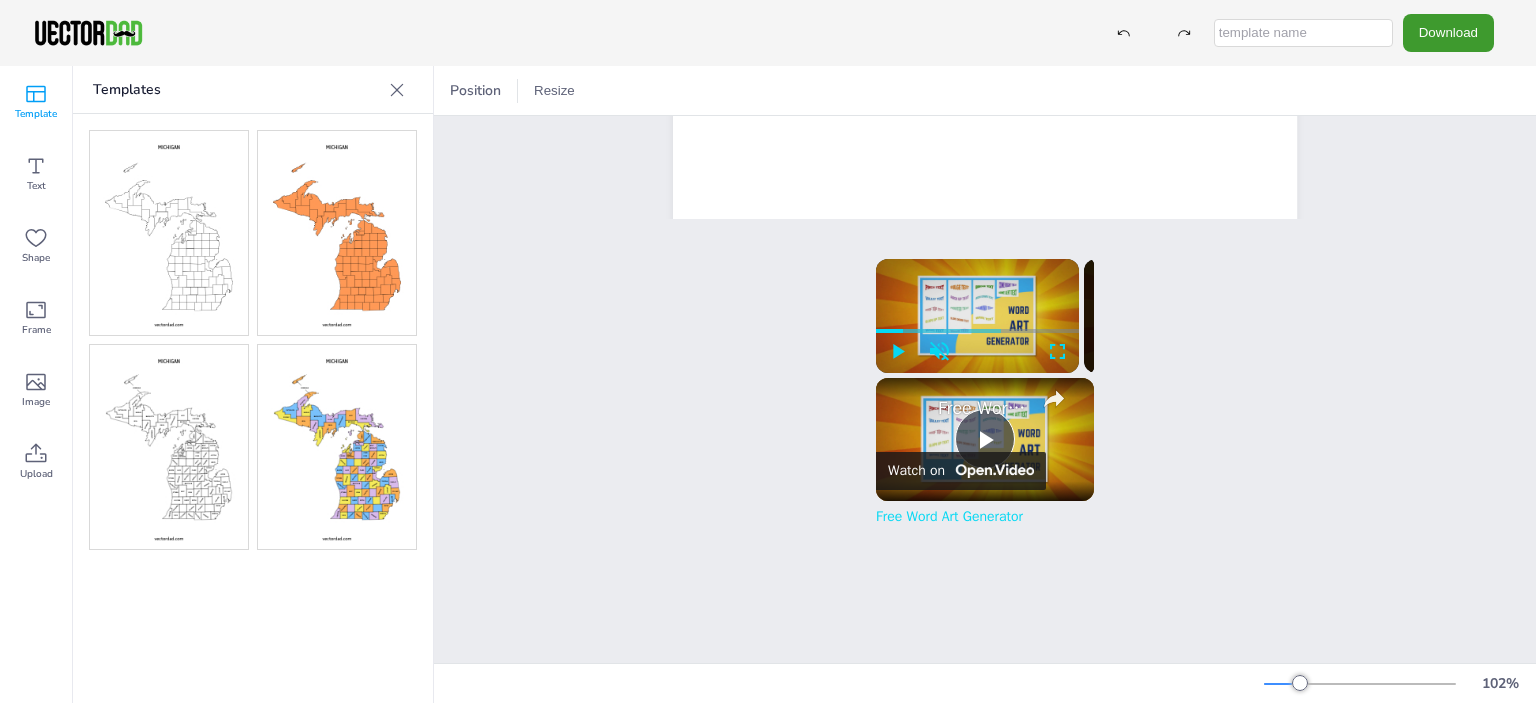 click at bounding box center [337, 233] 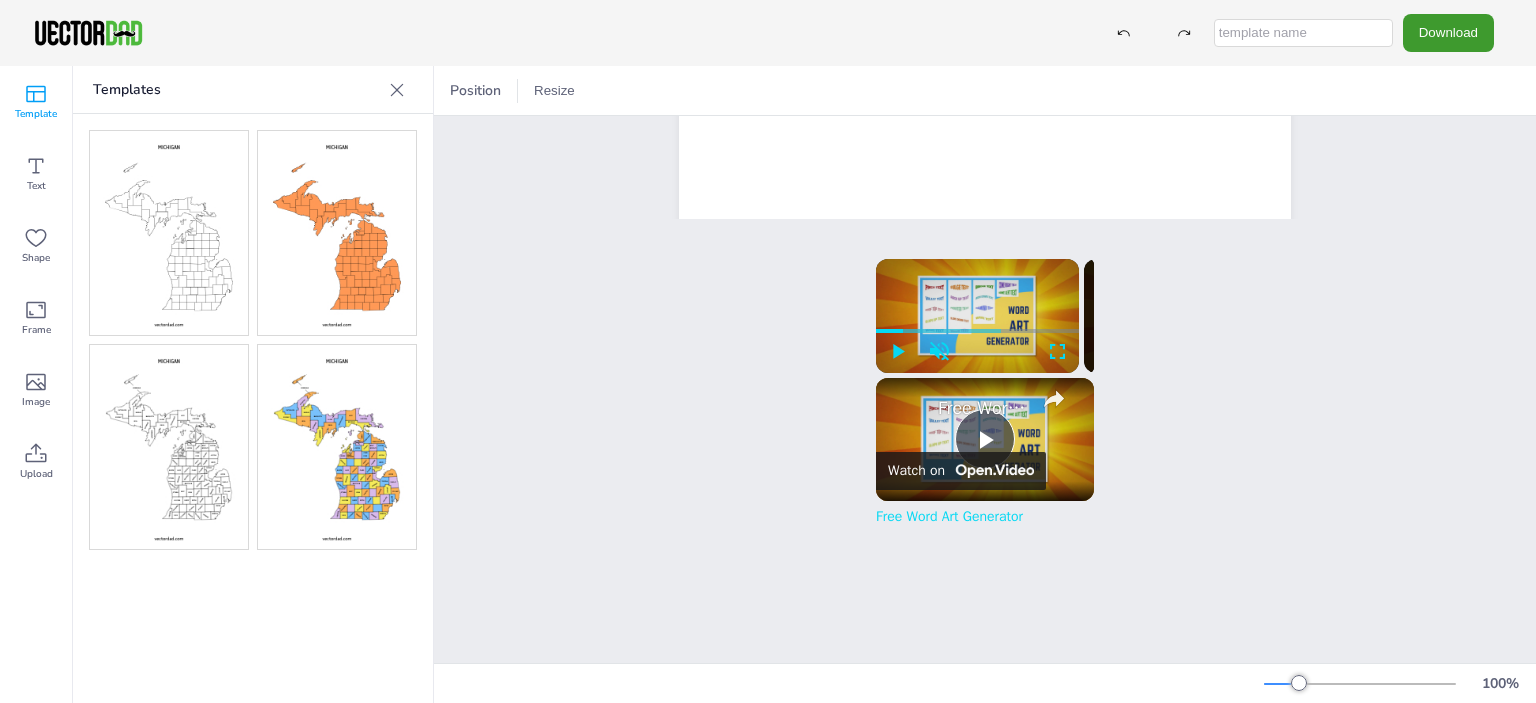scroll, scrollTop: 658, scrollLeft: 0, axis: vertical 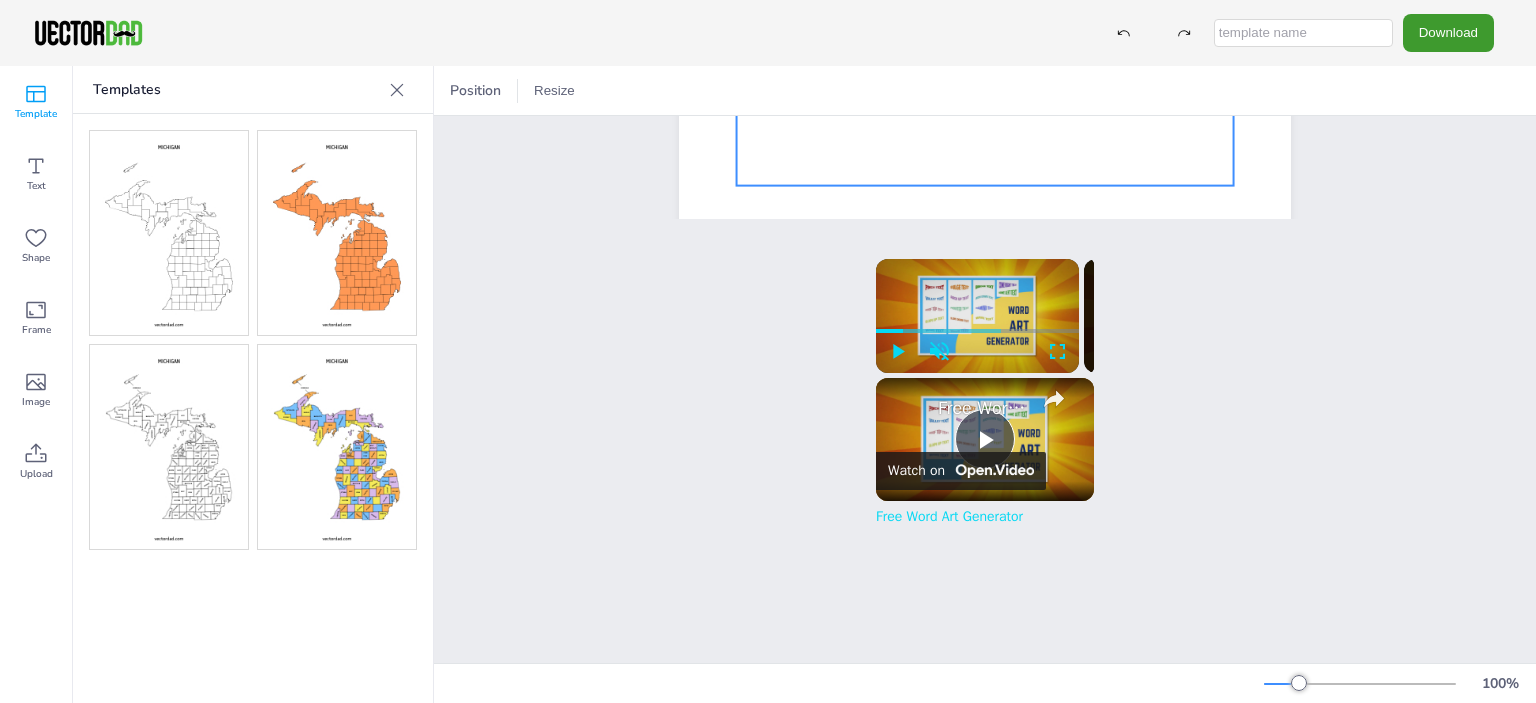 click at bounding box center [985, -102] 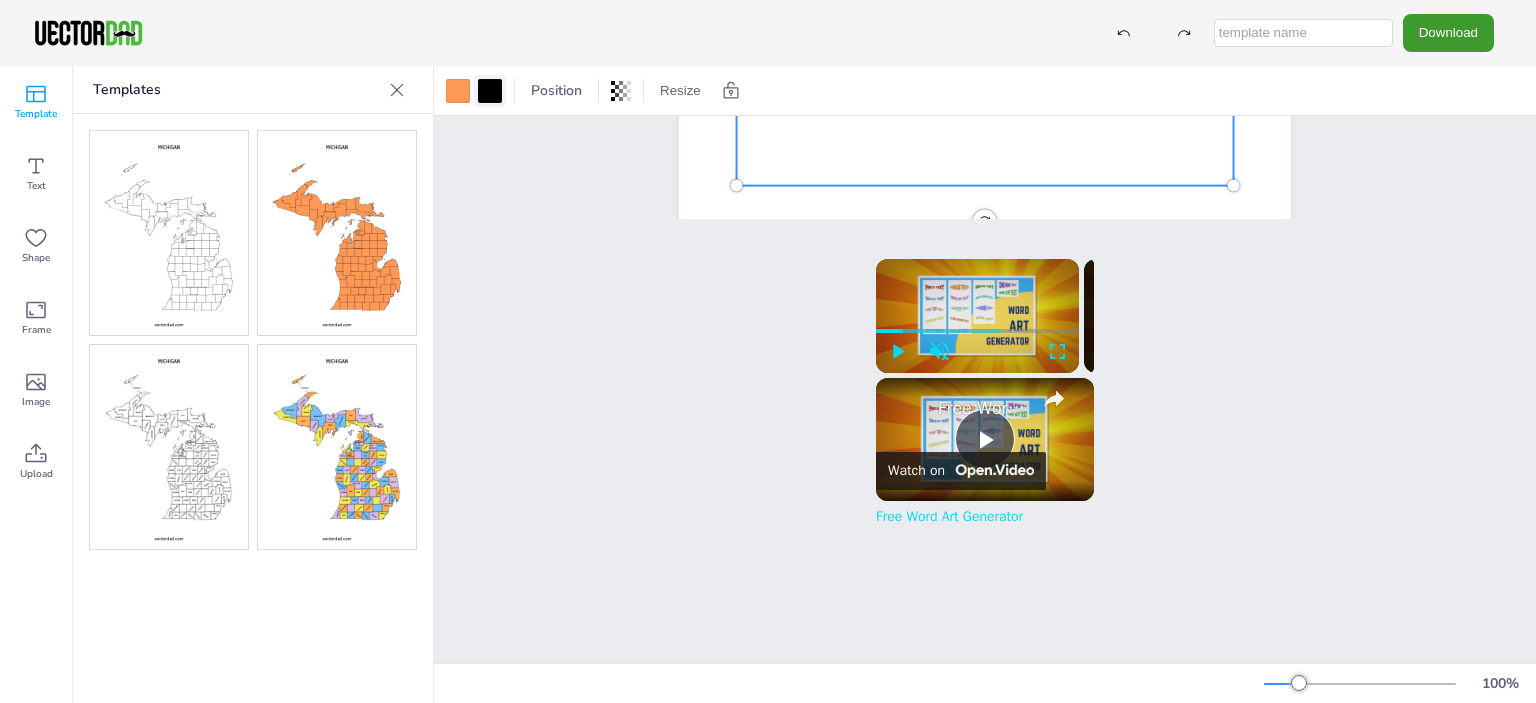 click at bounding box center (490, 91) 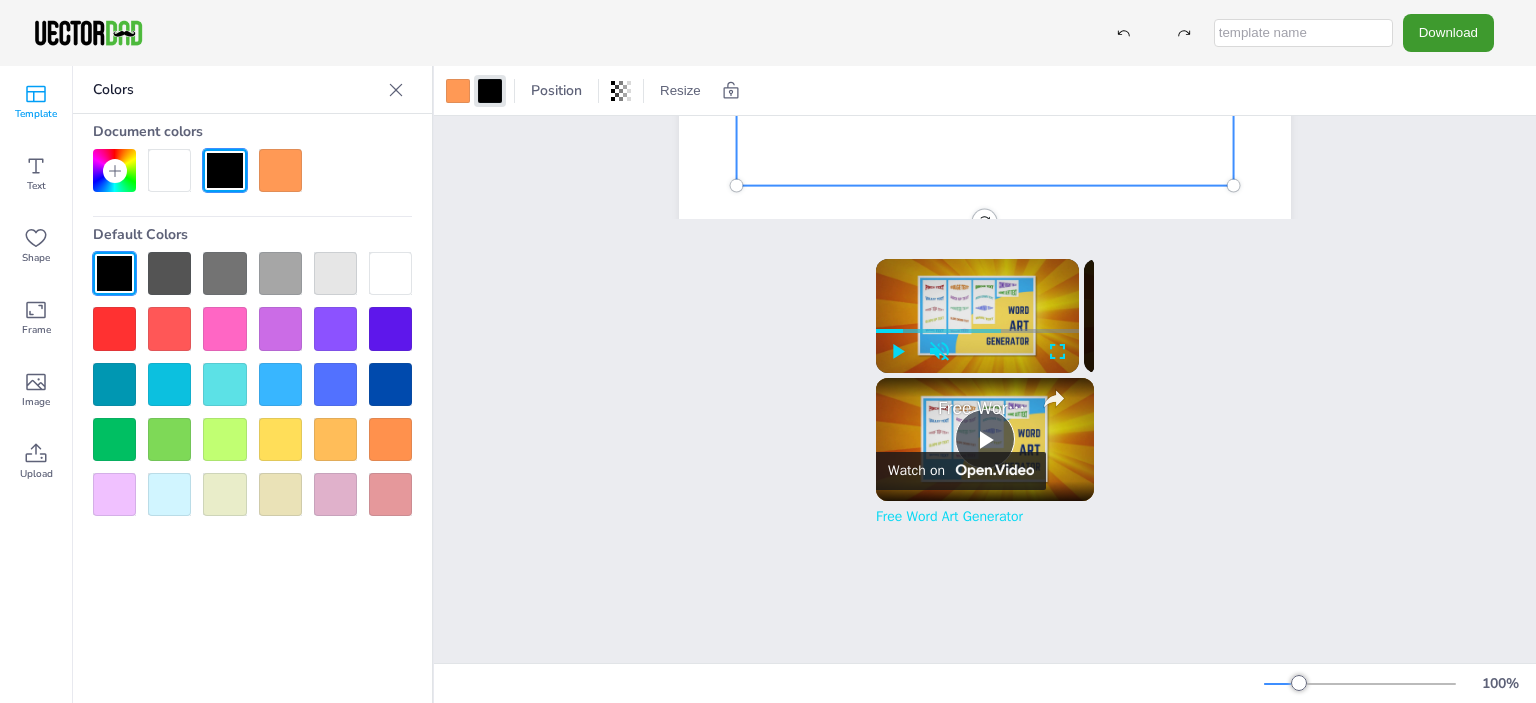 click at bounding box center (390, 328) 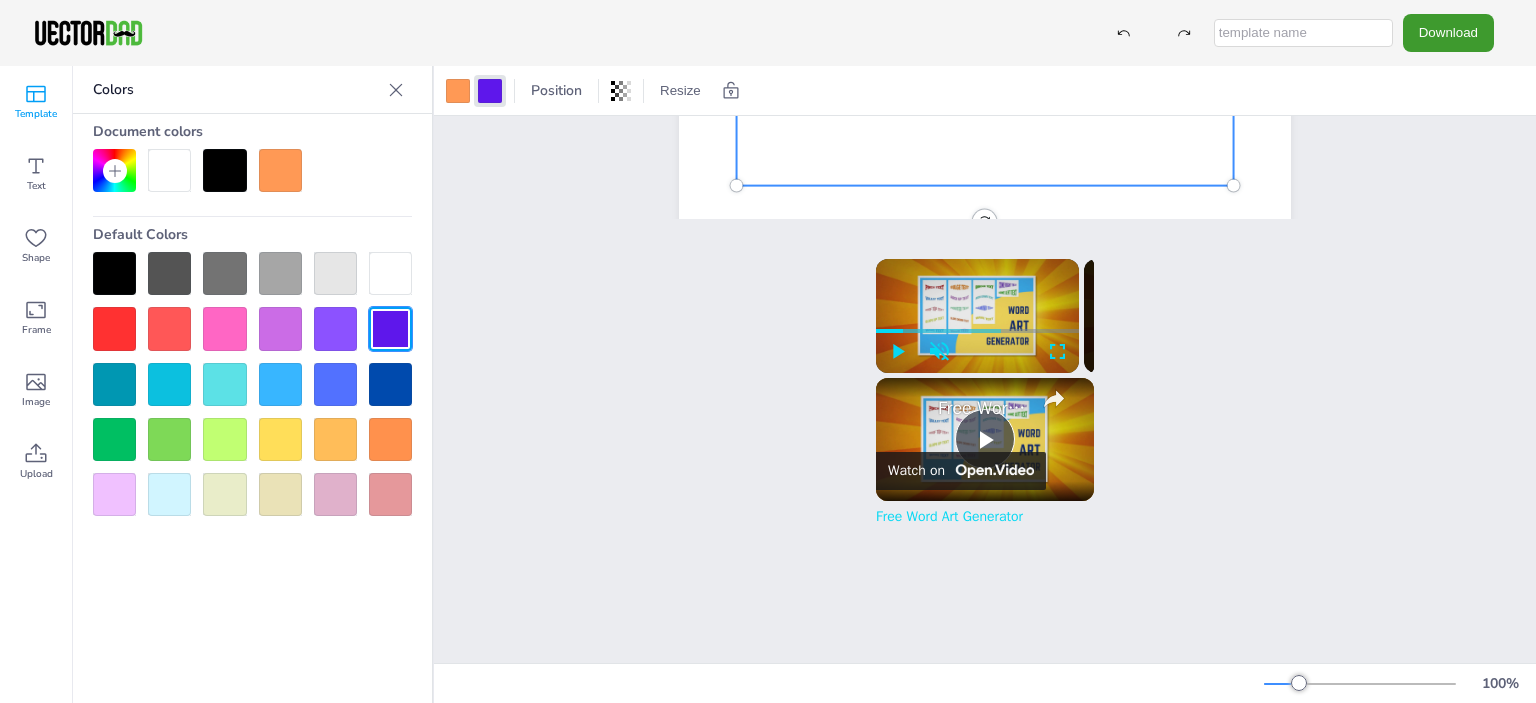 click at bounding box center [390, 328] 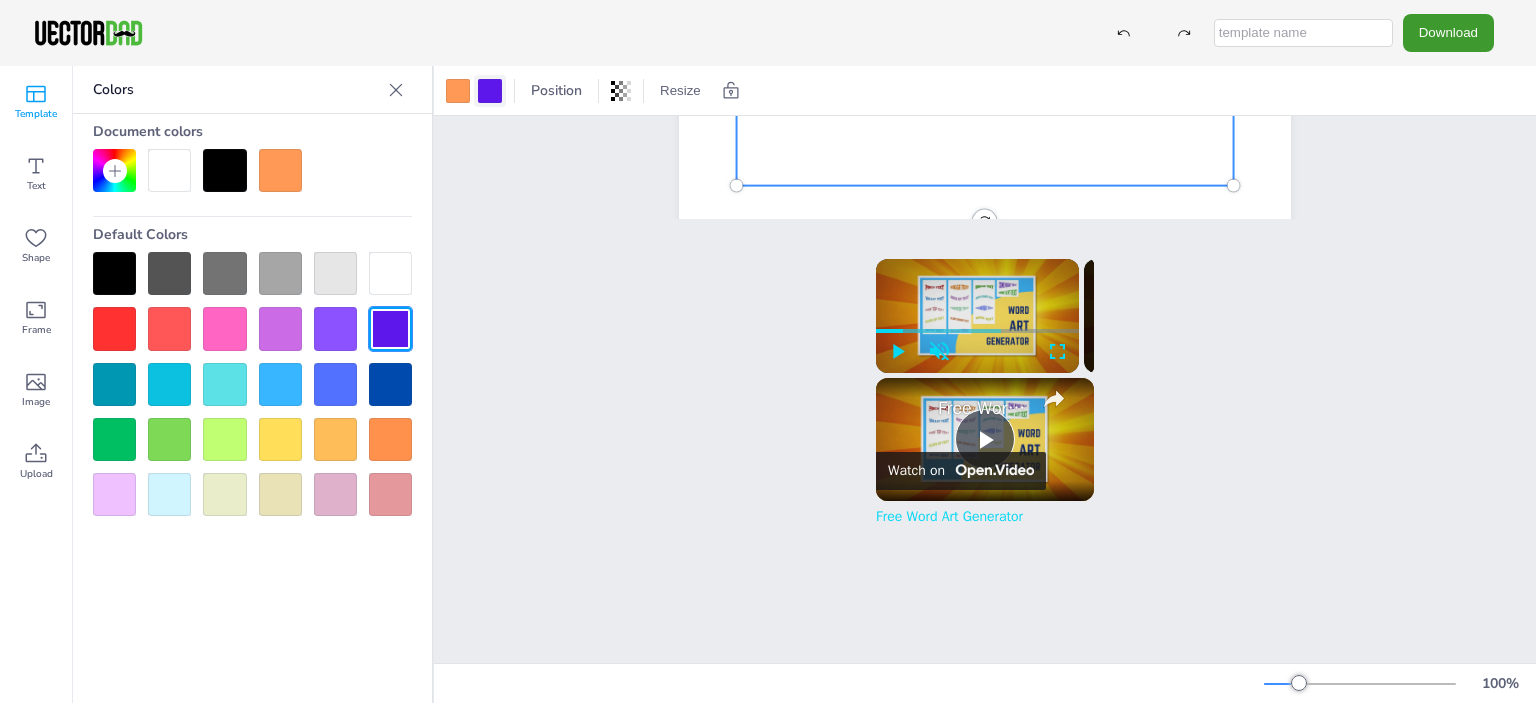 click at bounding box center (490, 91) 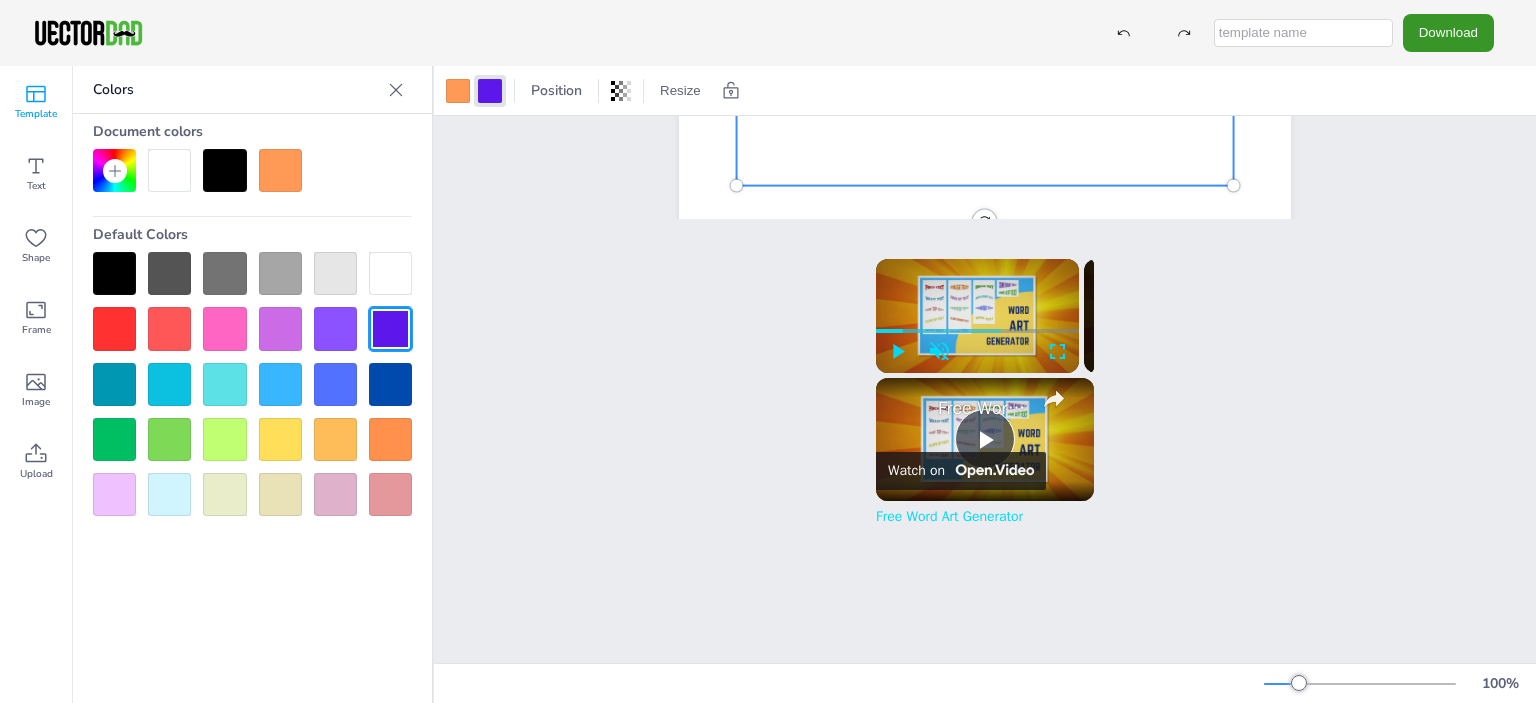 click on "Download" at bounding box center (1448, 32) 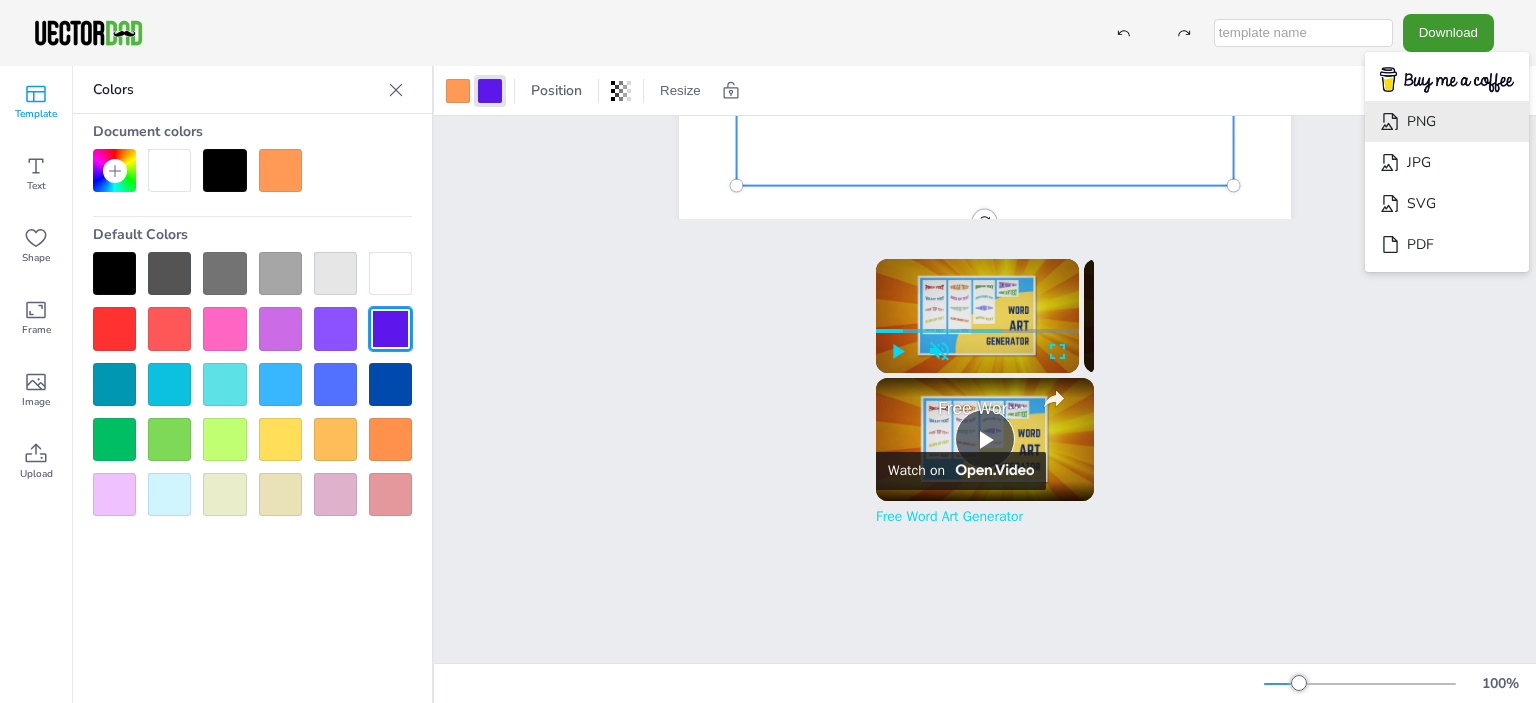 click on "PNG" at bounding box center [1447, 121] 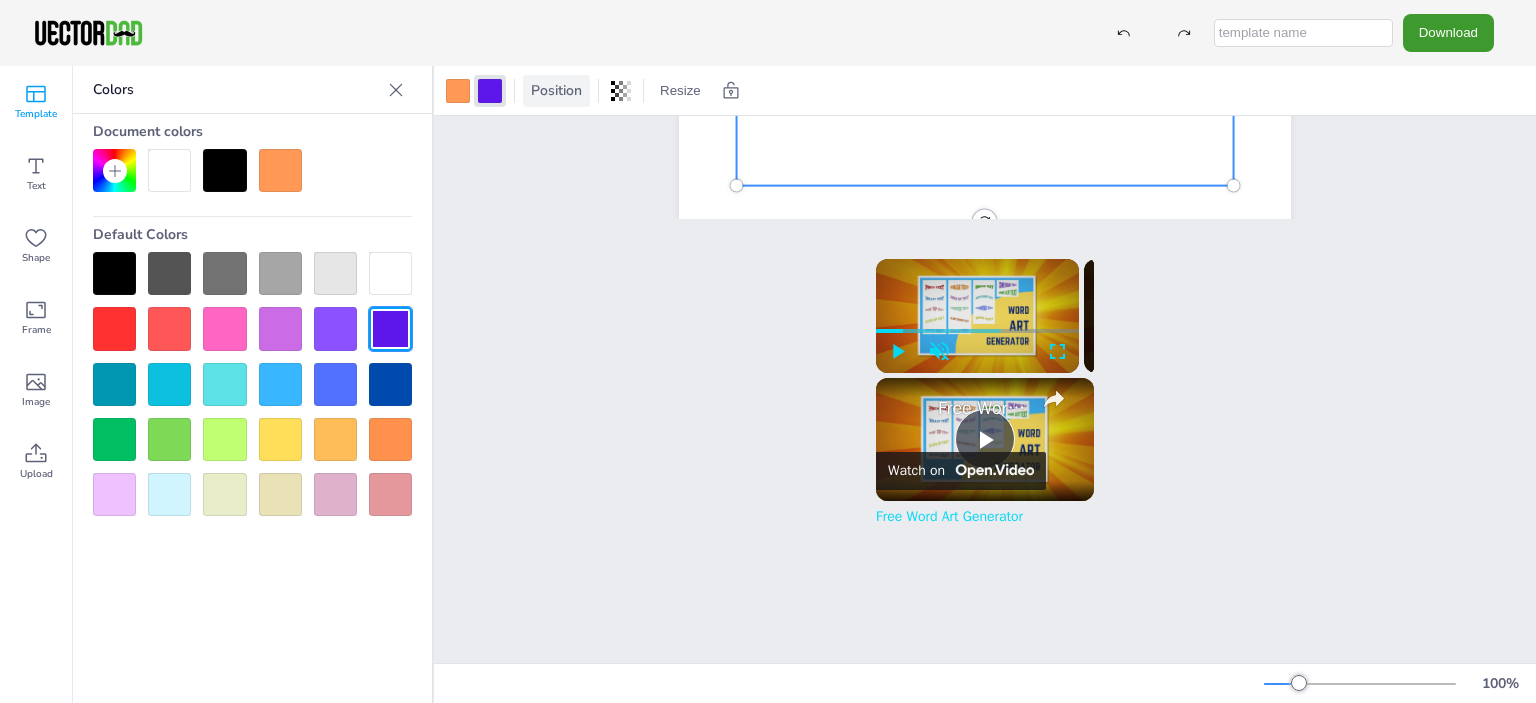 click on "Position" at bounding box center [556, 90] 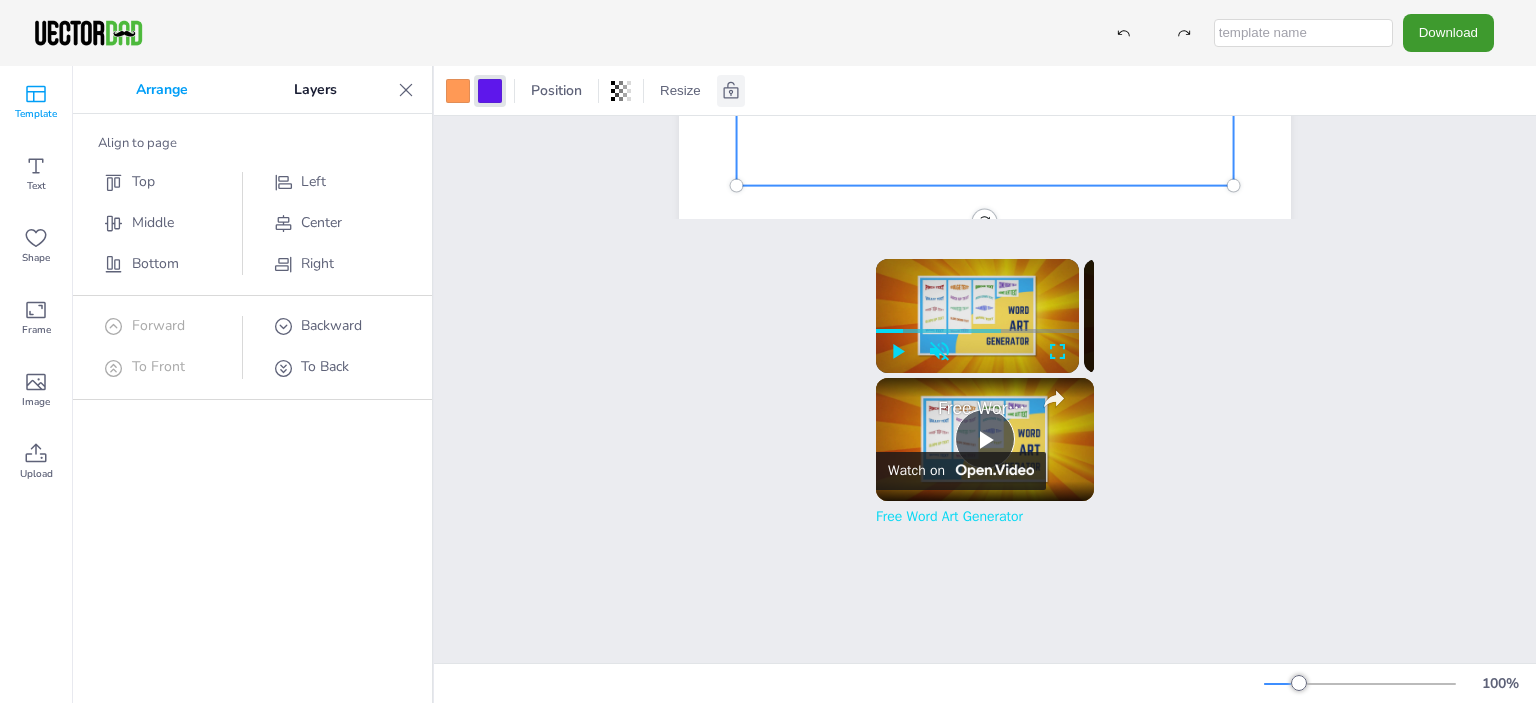 click 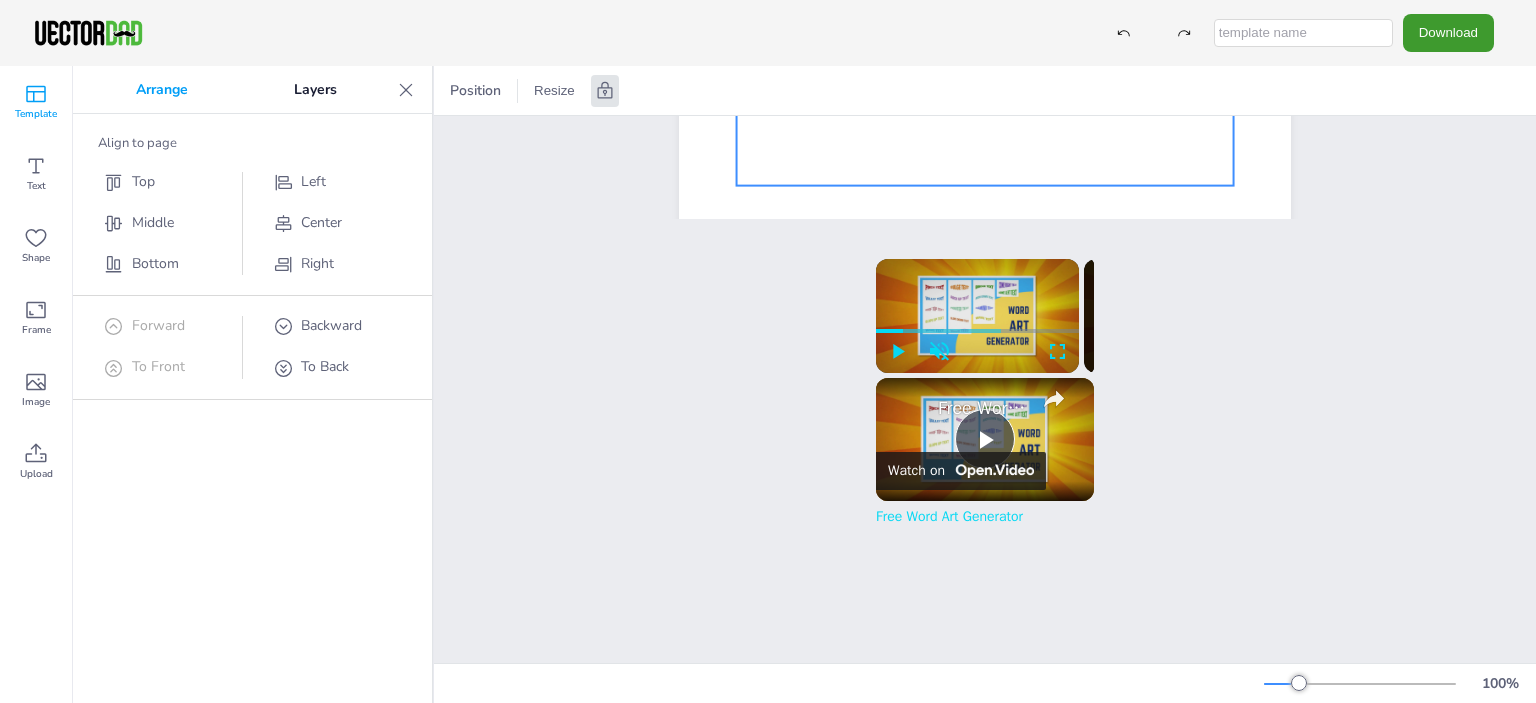 click 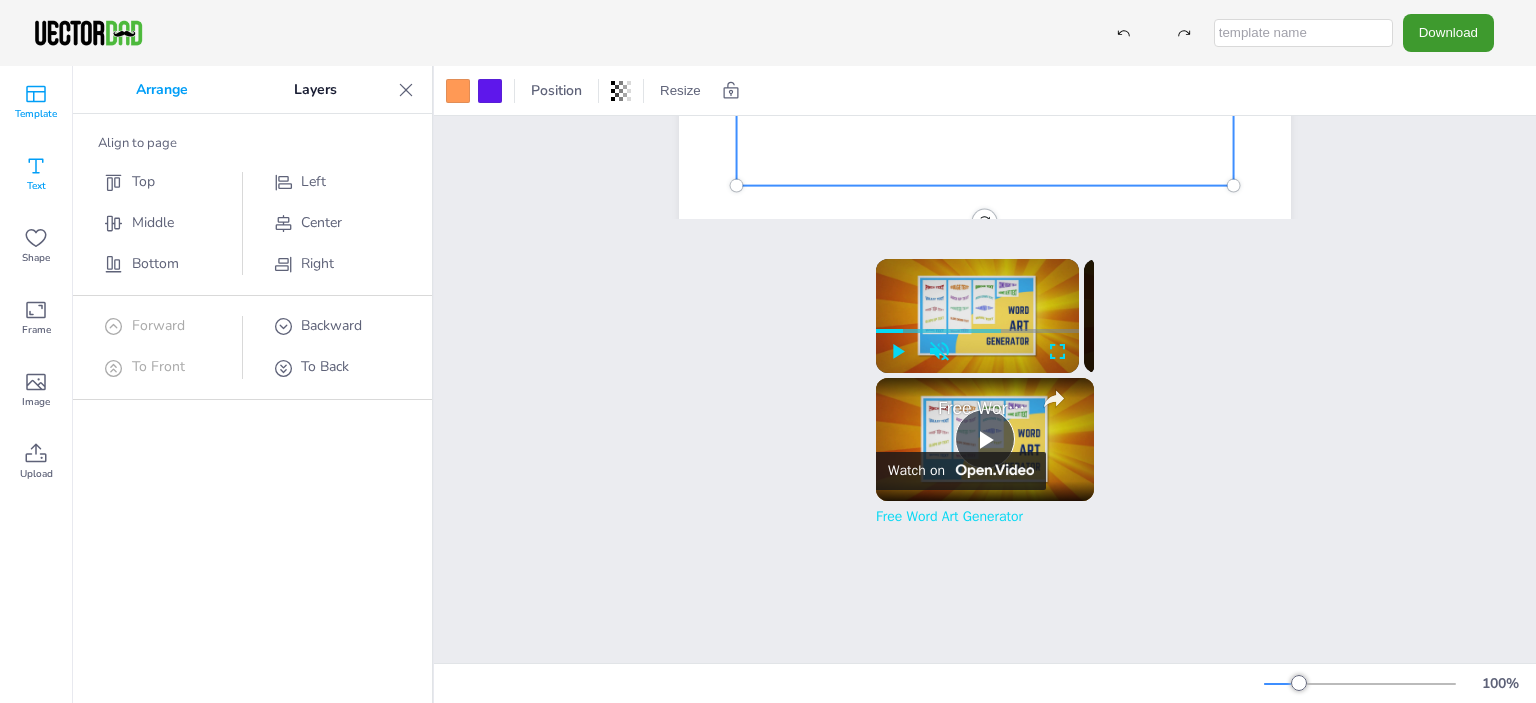 click 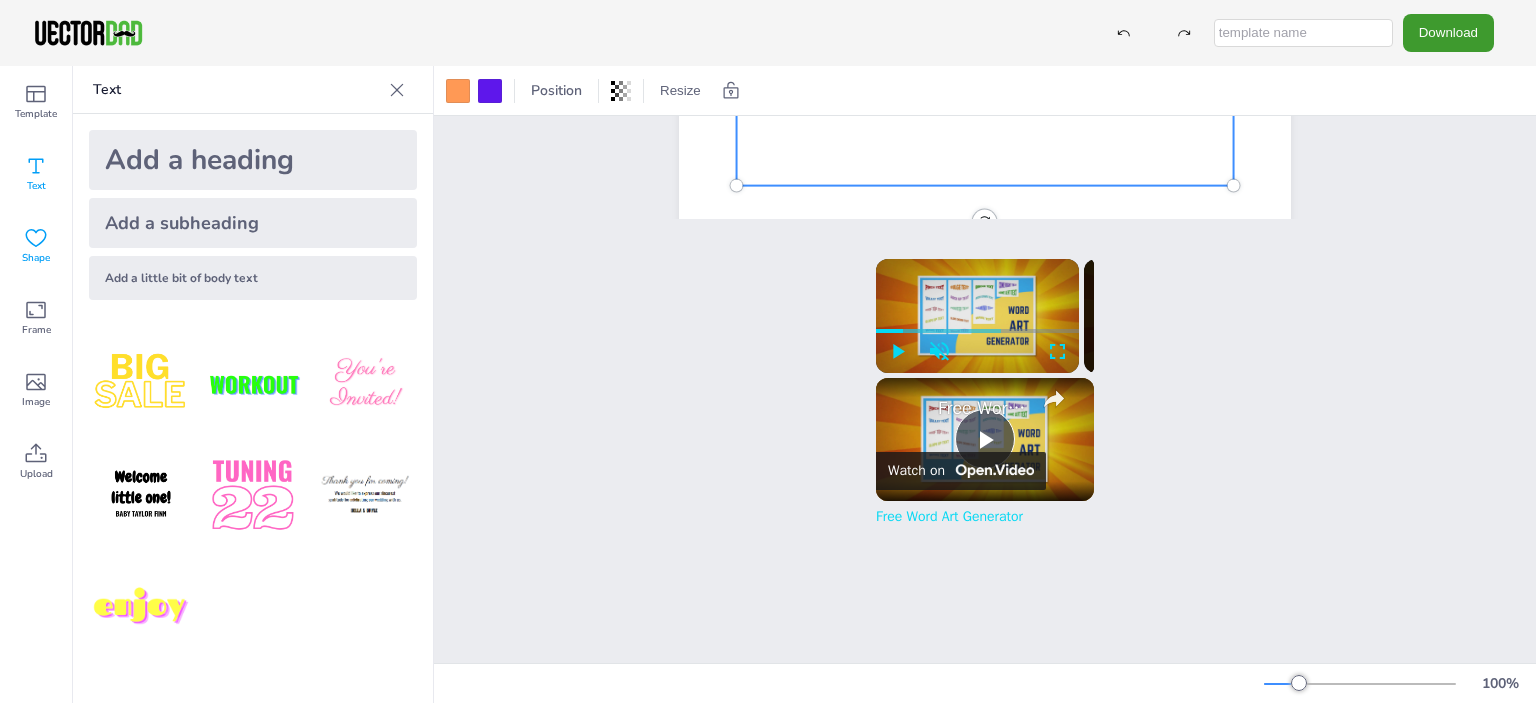 click 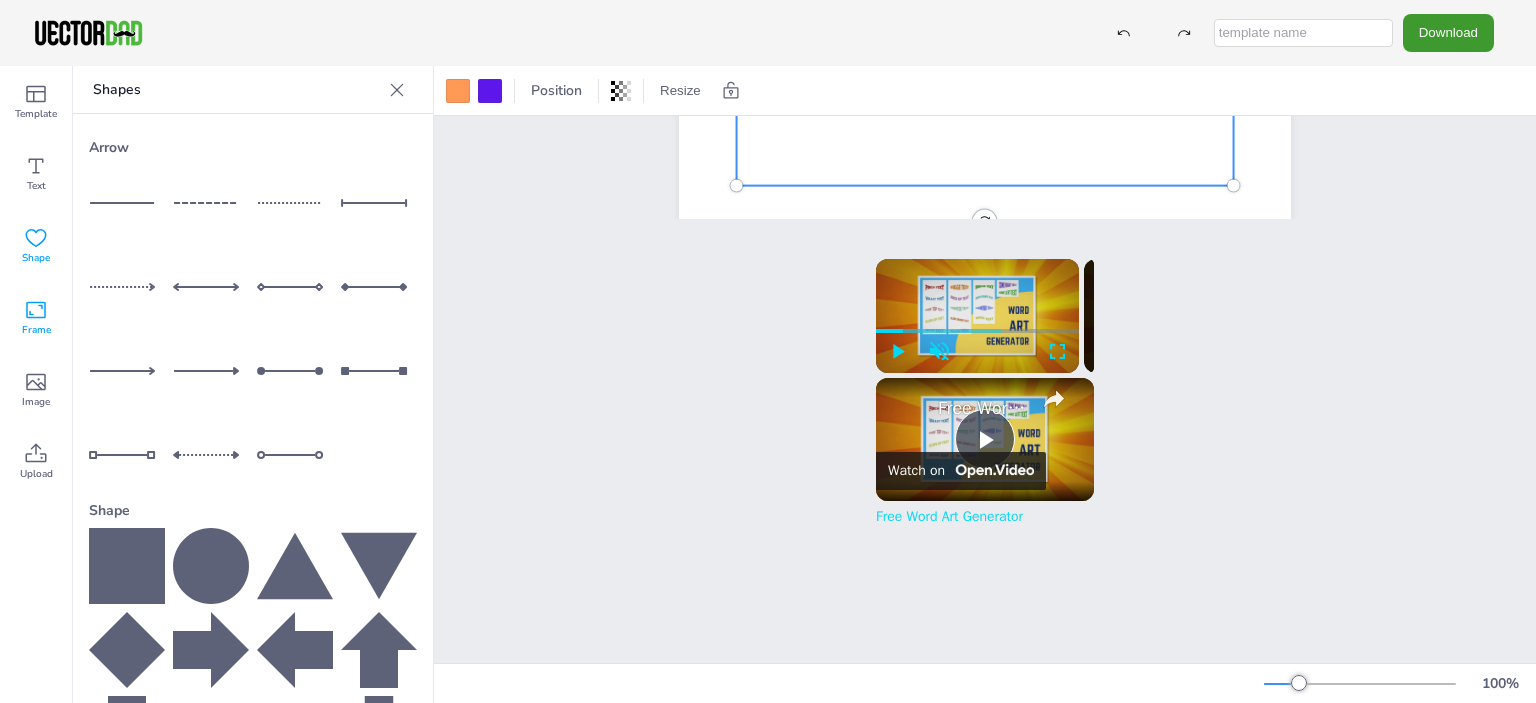 click 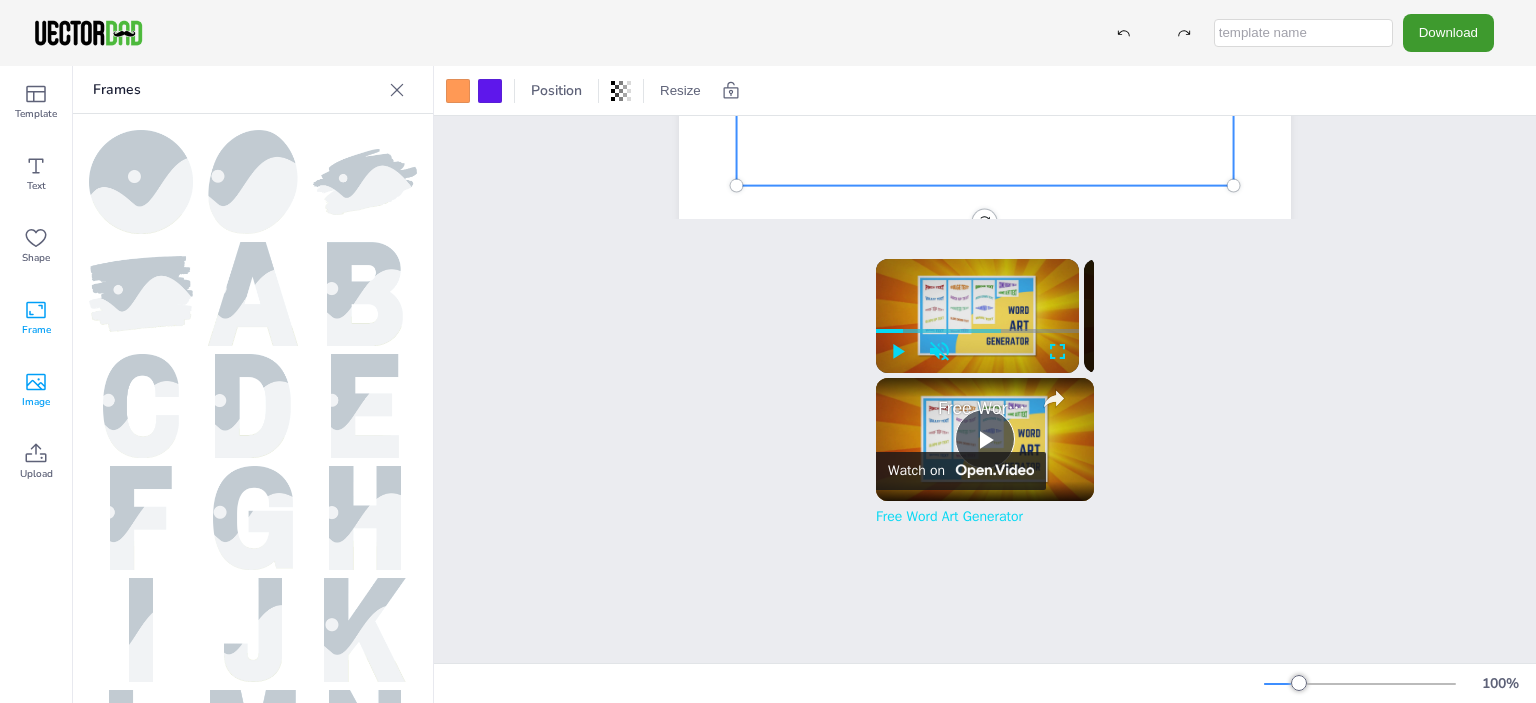 click 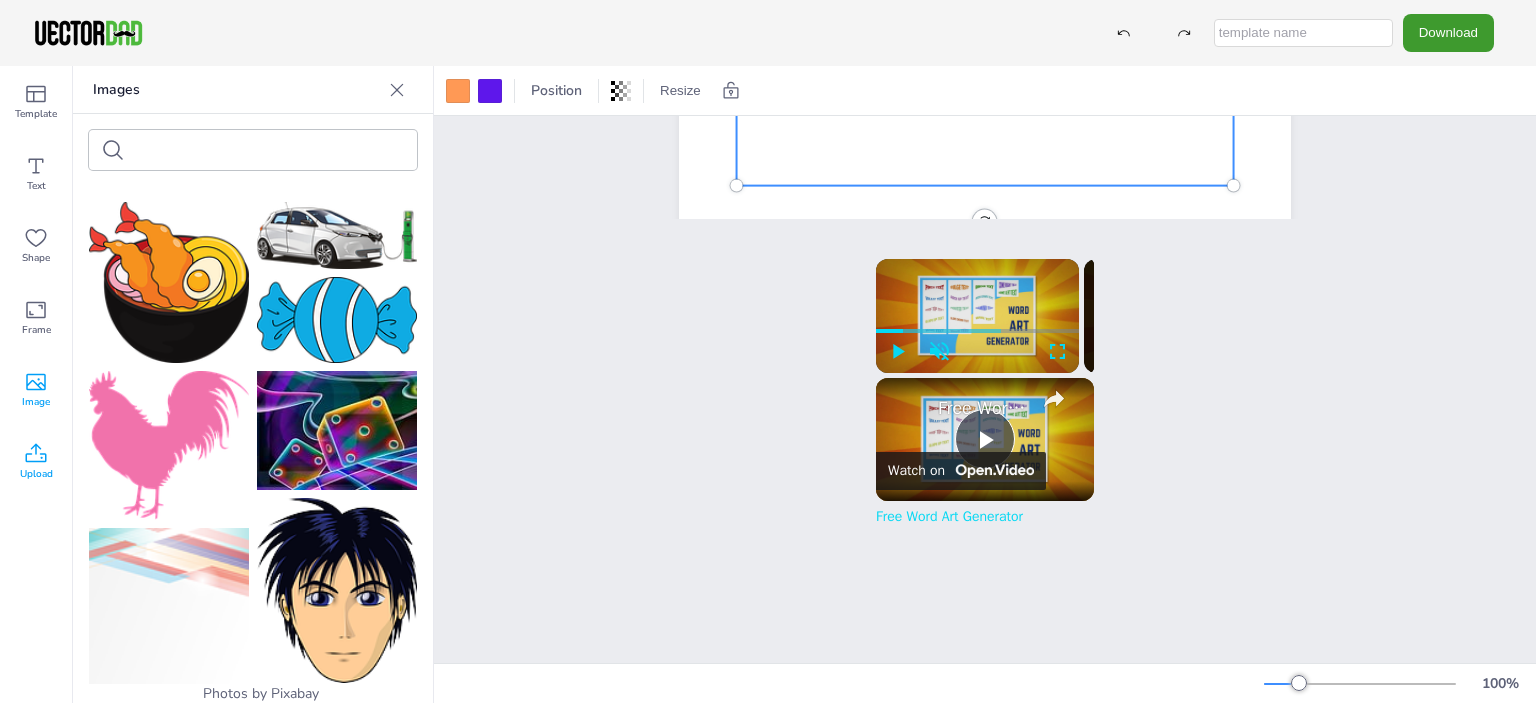 click on "Upload" at bounding box center (36, 474) 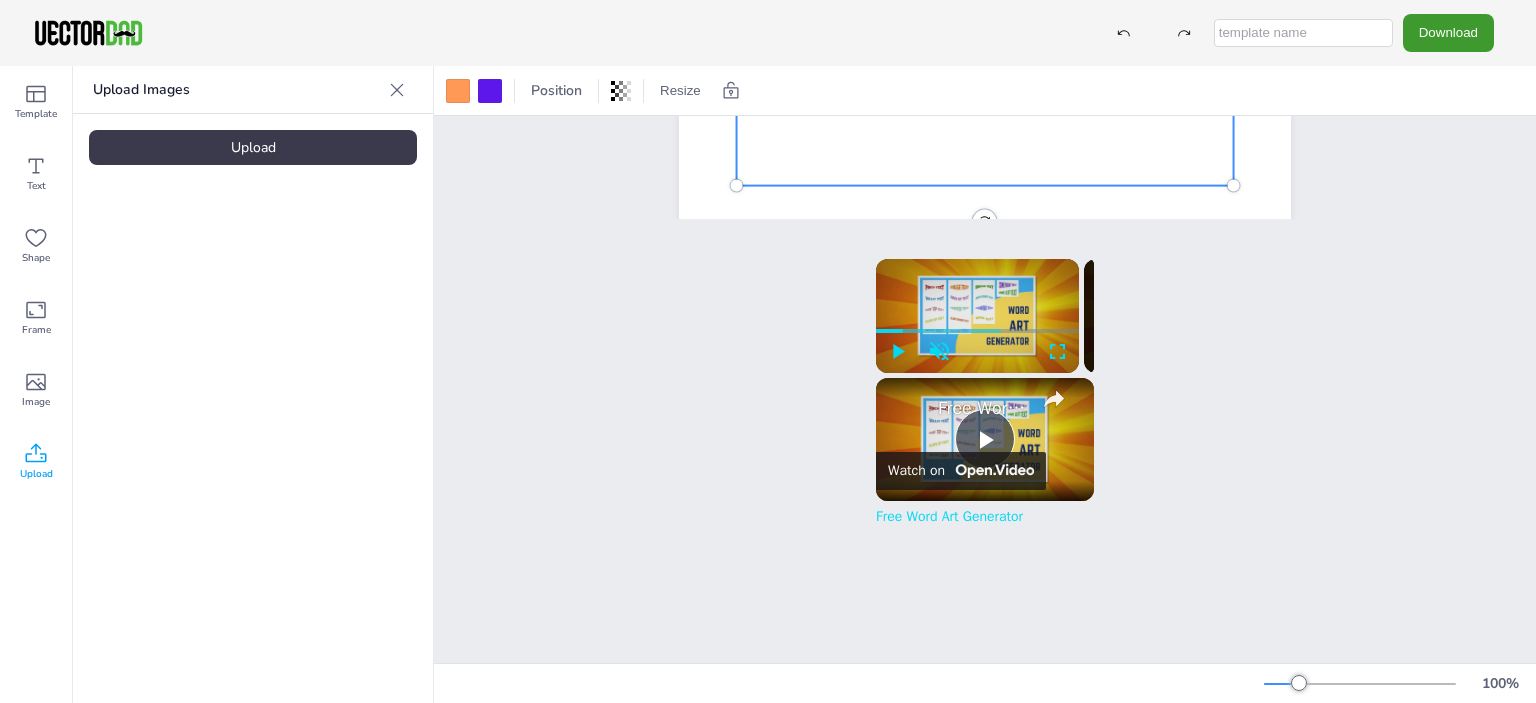 click at bounding box center (88, 33) 